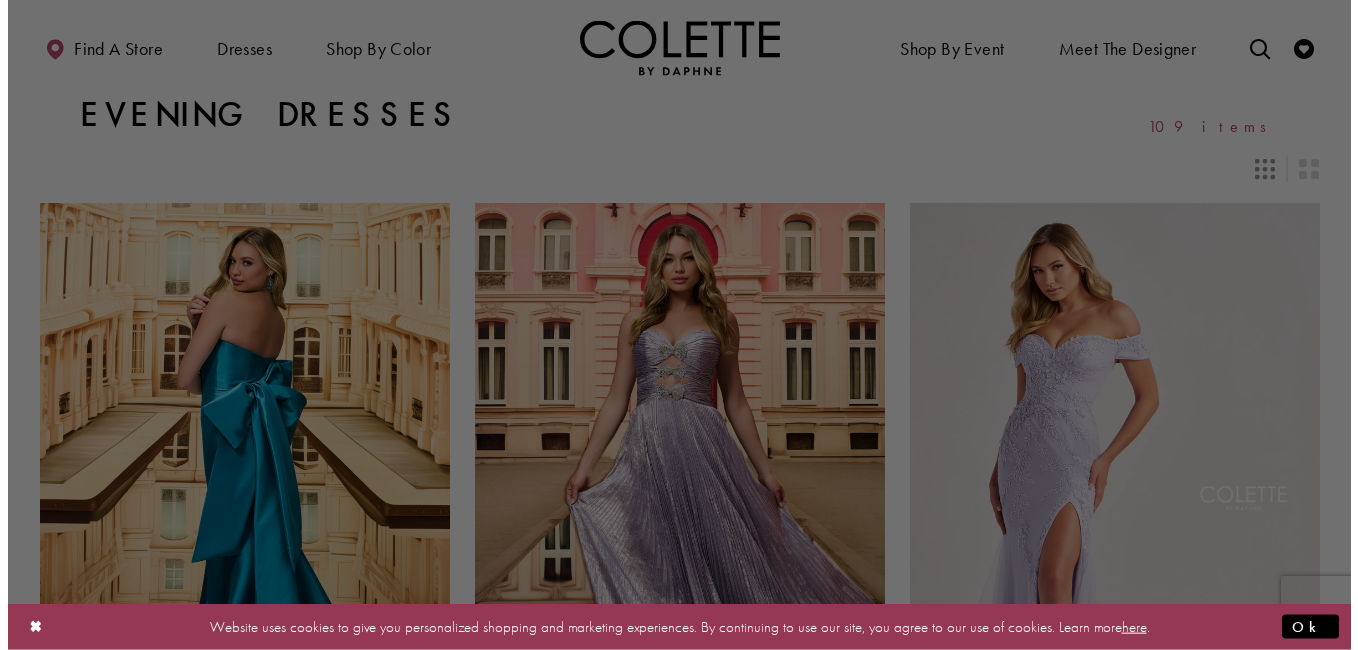 scroll, scrollTop: 0, scrollLeft: 0, axis: both 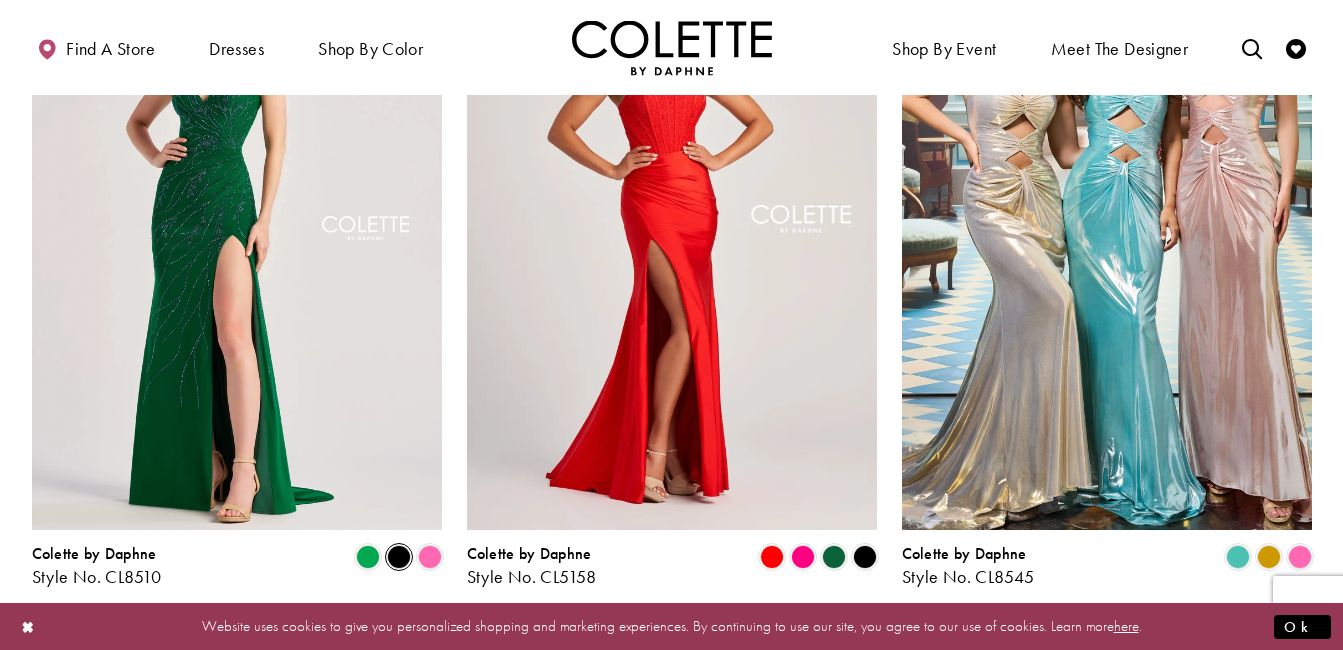 click at bounding box center [399, 557] 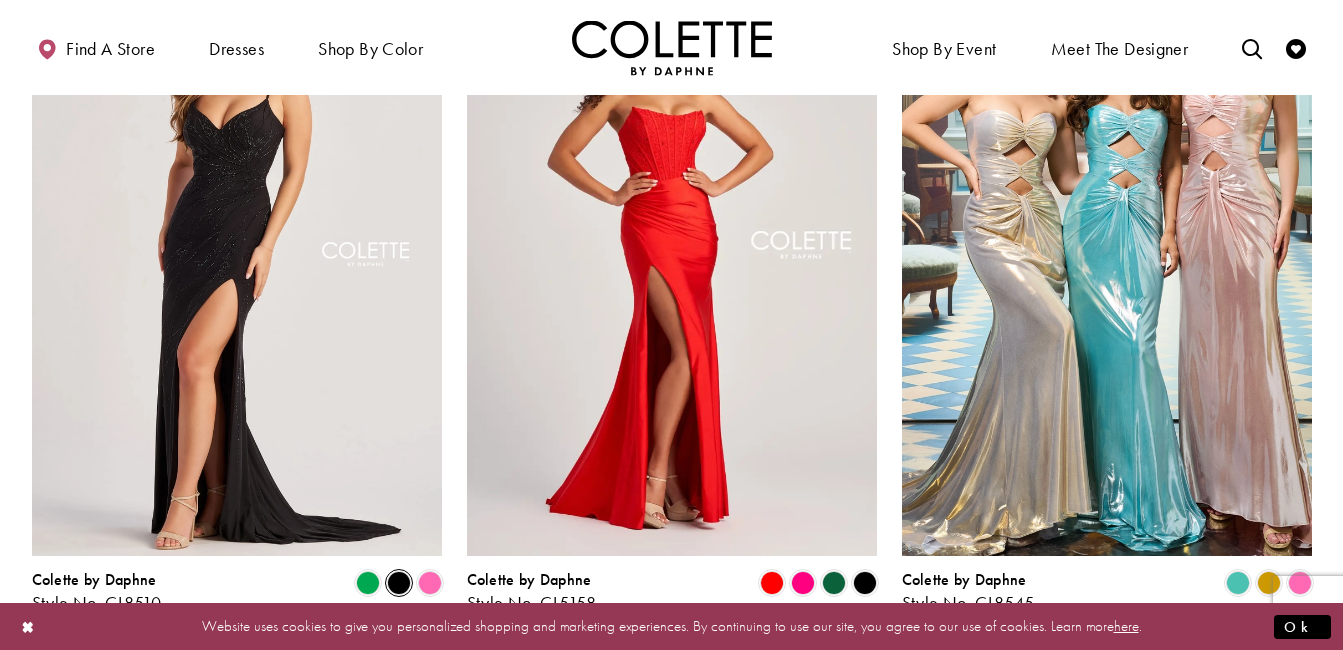 scroll, scrollTop: 948, scrollLeft: 0, axis: vertical 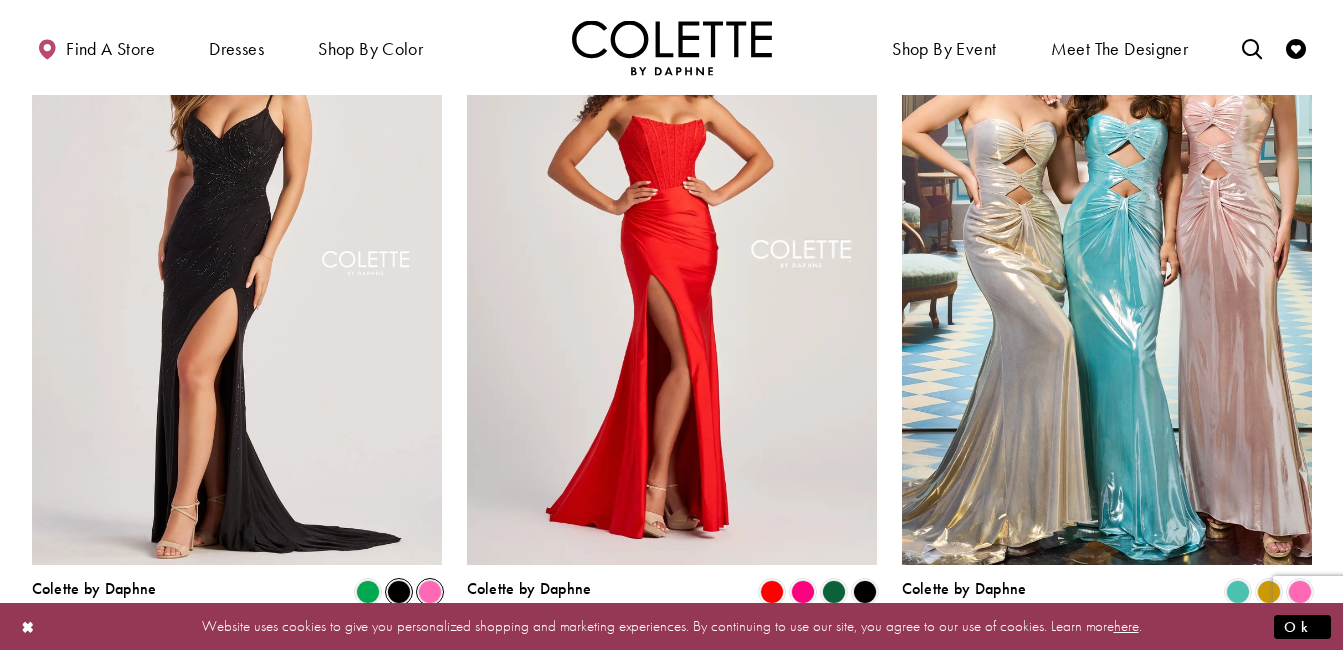 click at bounding box center [430, 592] 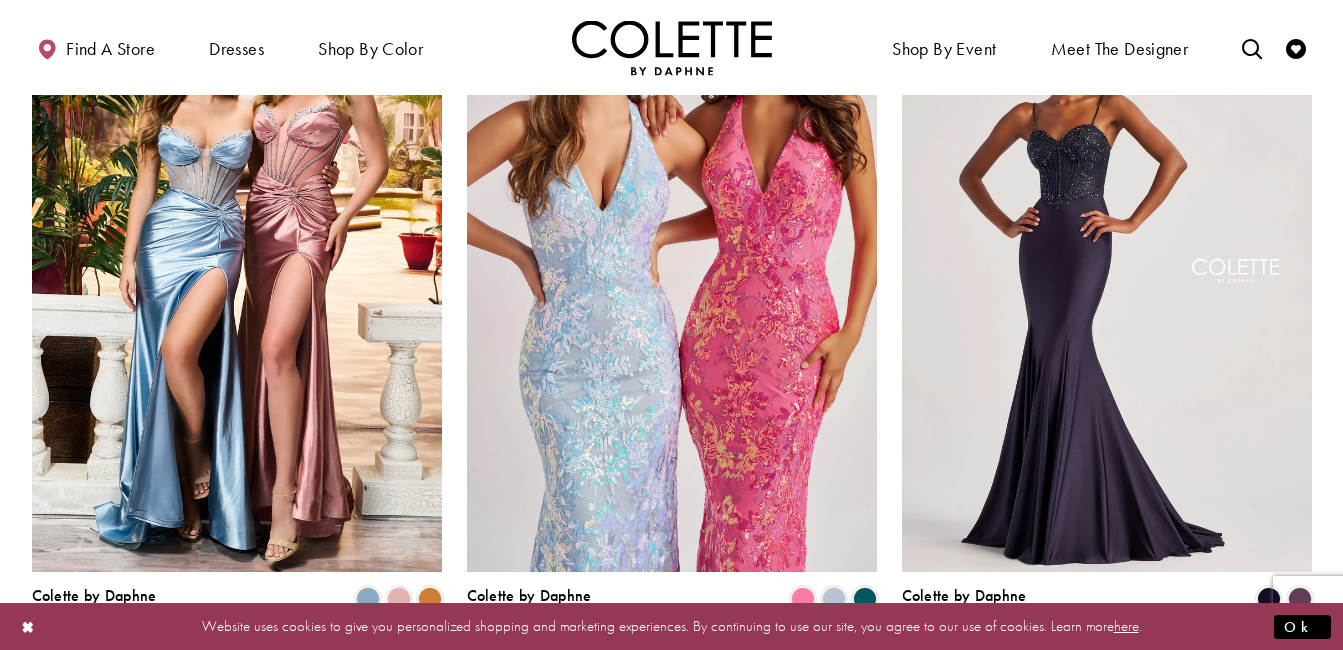 scroll, scrollTop: 2358, scrollLeft: 0, axis: vertical 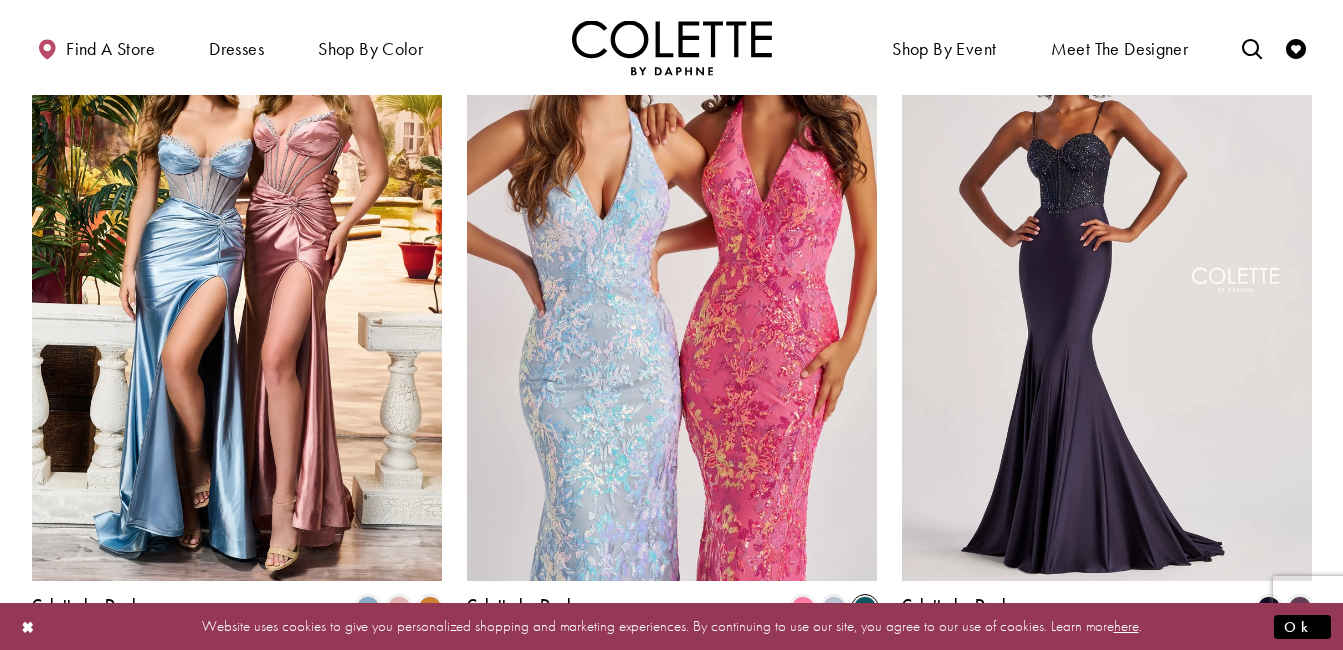 click at bounding box center [865, 608] 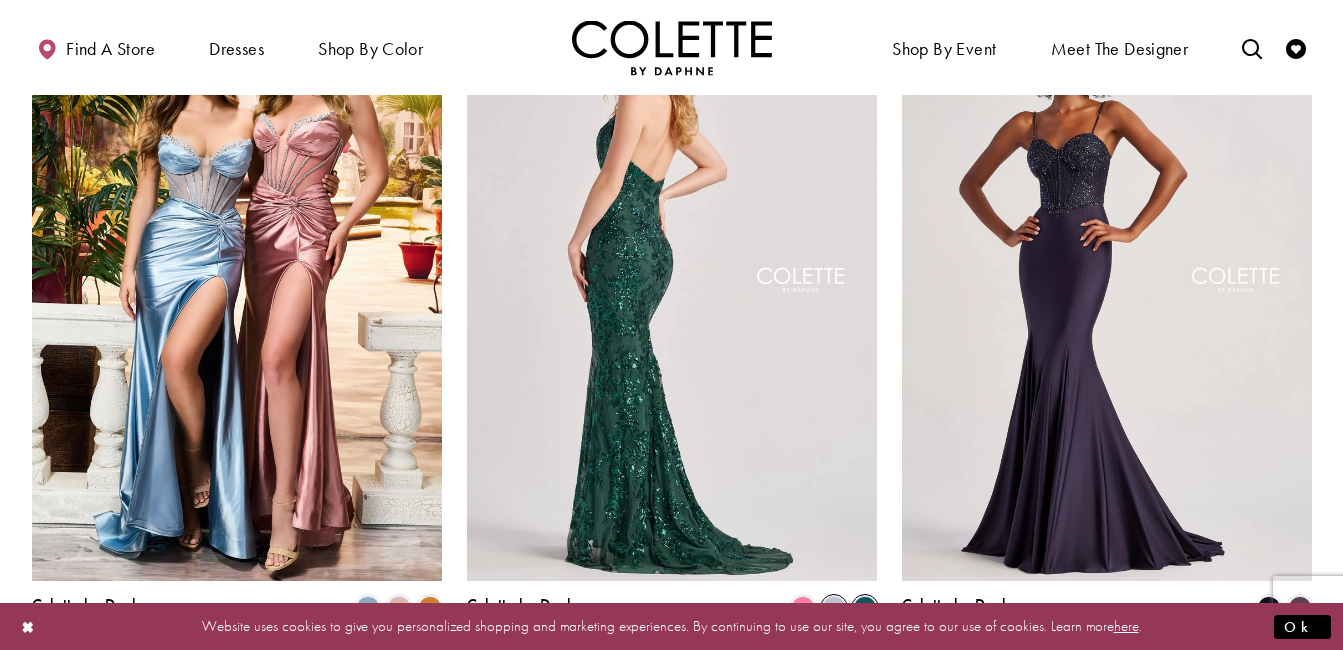 click at bounding box center [834, 608] 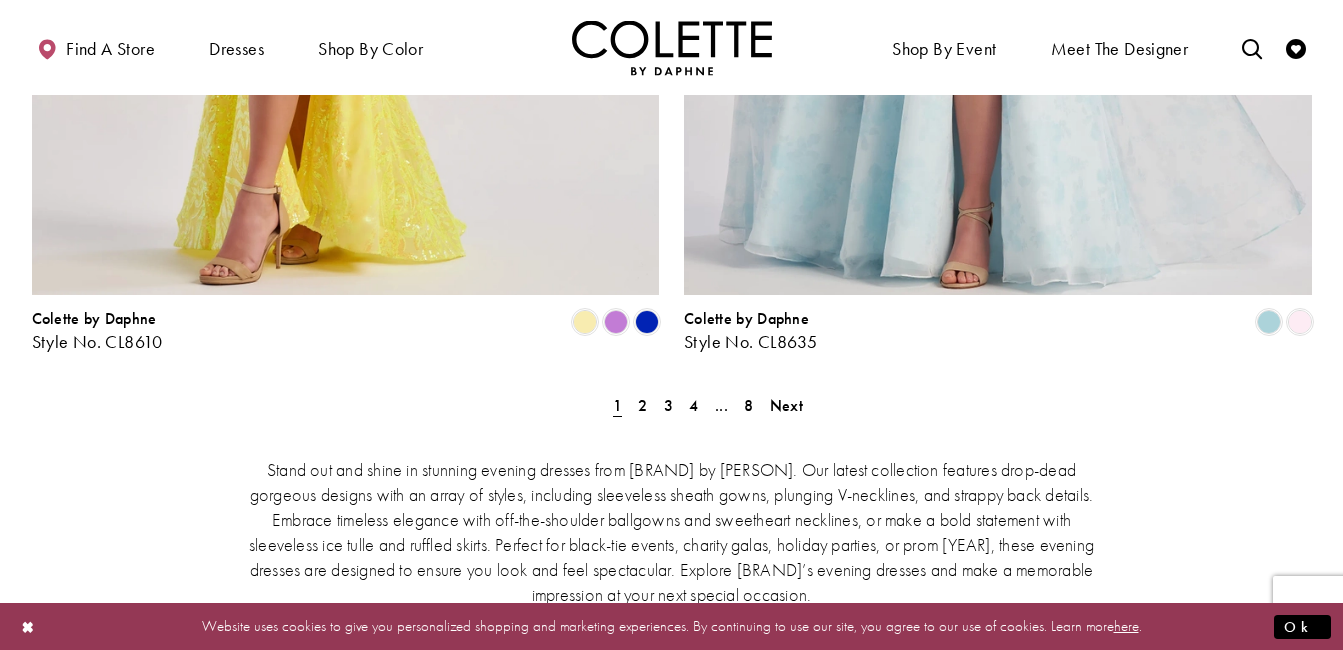 scroll, scrollTop: 3742, scrollLeft: 0, axis: vertical 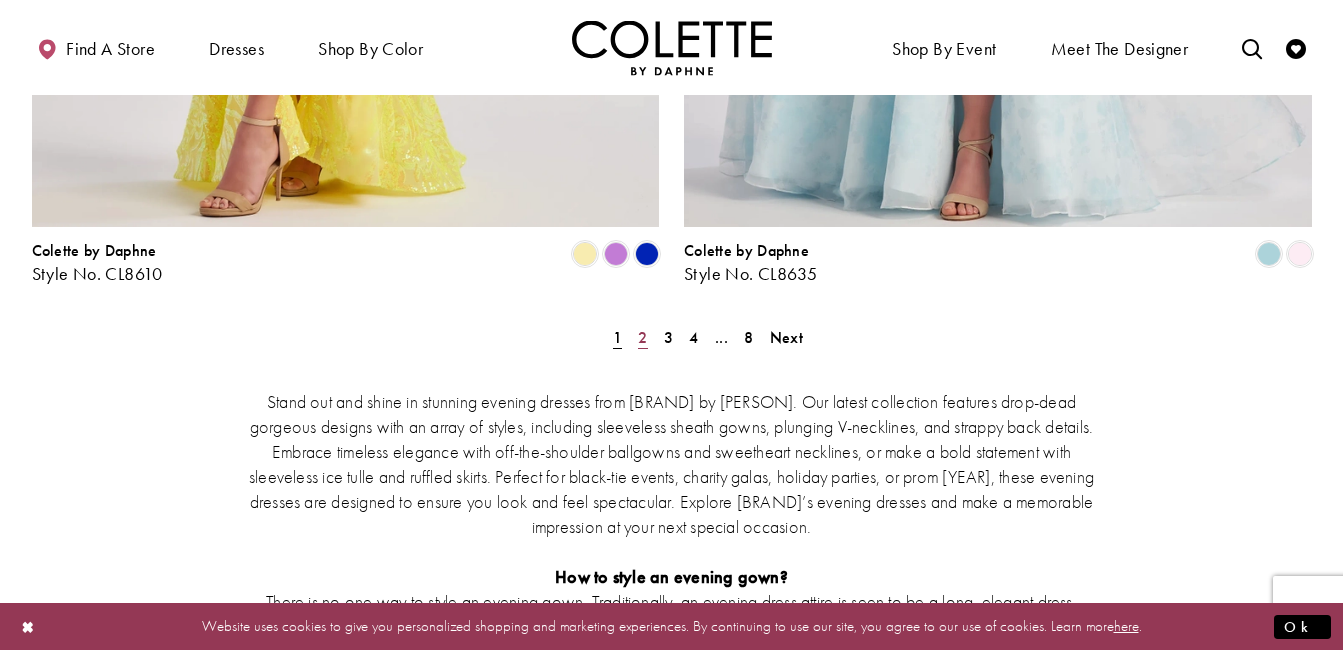 click on "2" at bounding box center [642, 337] 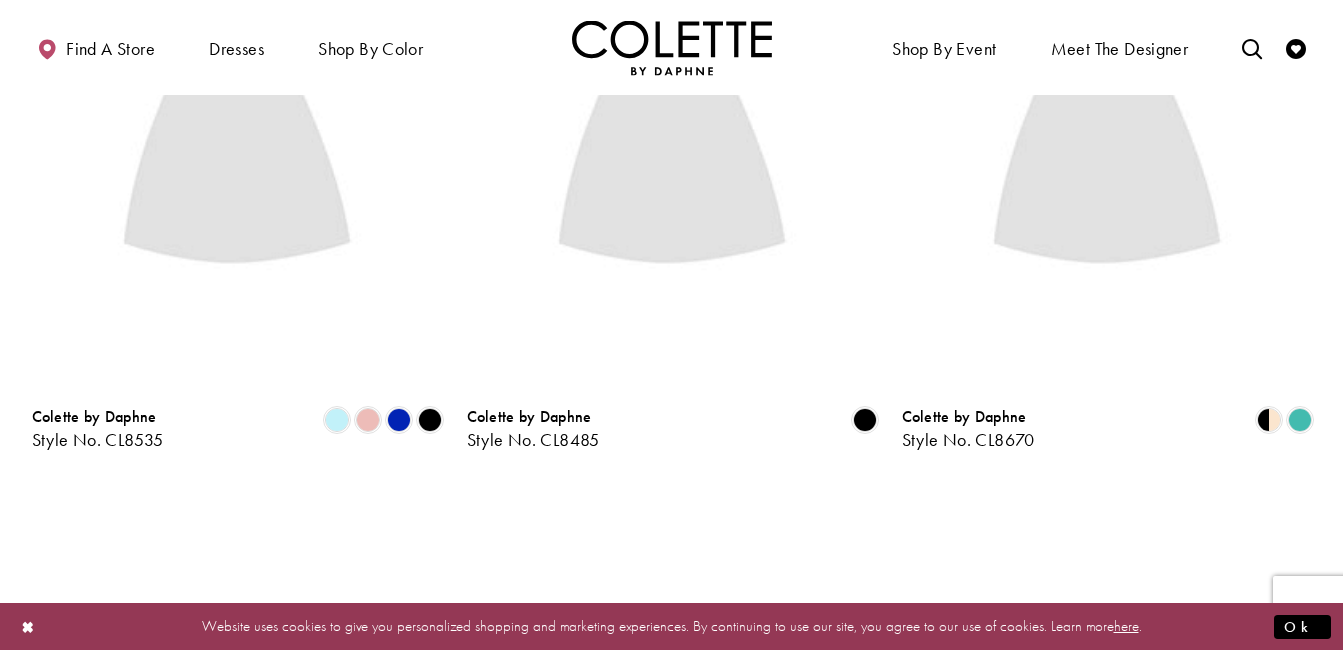 scroll, scrollTop: 108, scrollLeft: 0, axis: vertical 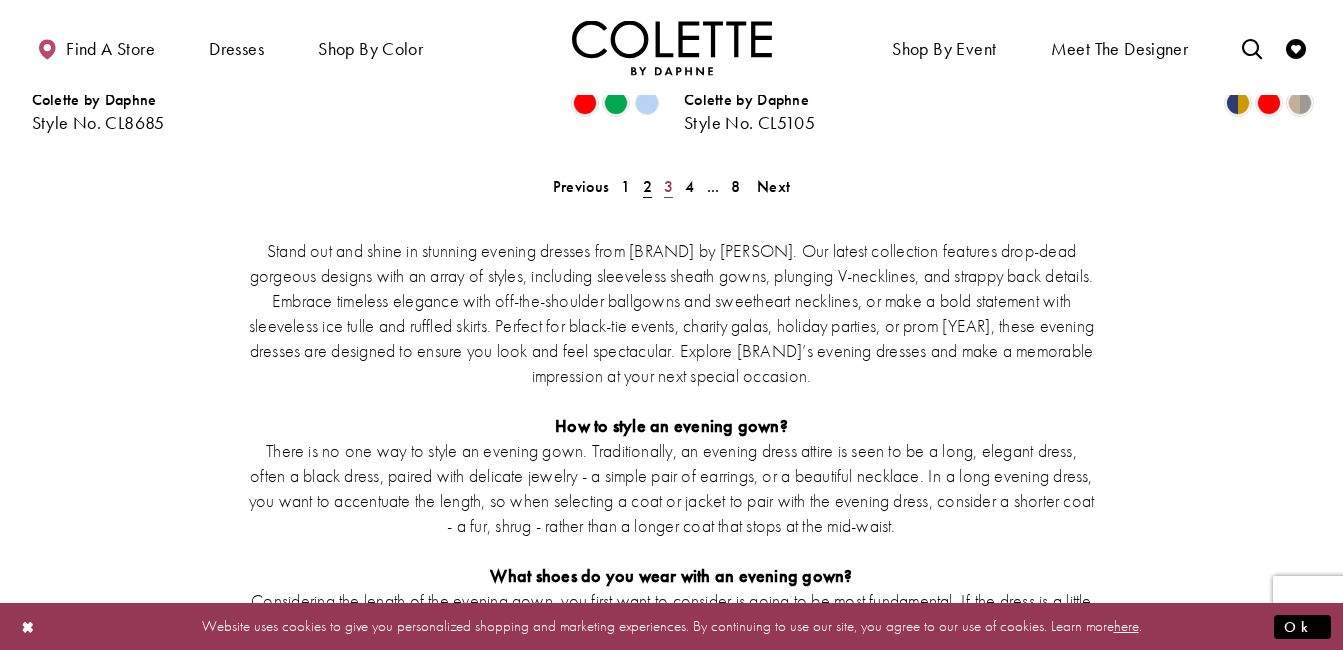 click on "3" at bounding box center (668, 186) 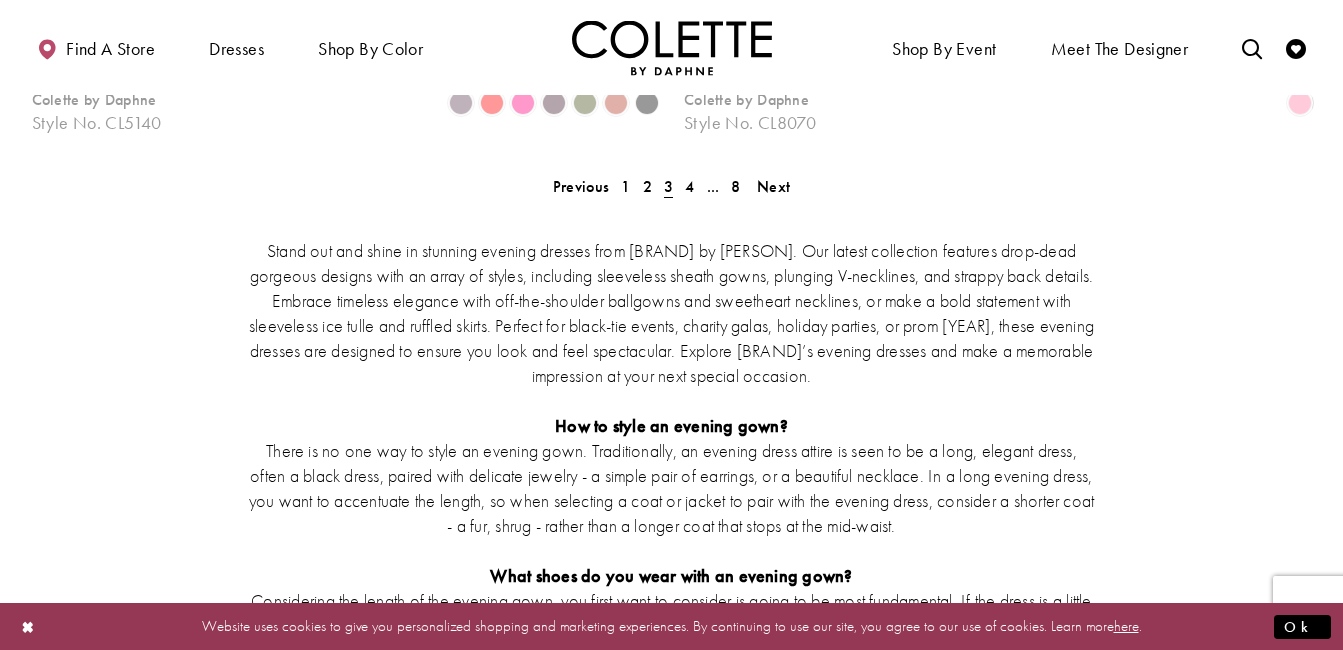 scroll, scrollTop: 108, scrollLeft: 0, axis: vertical 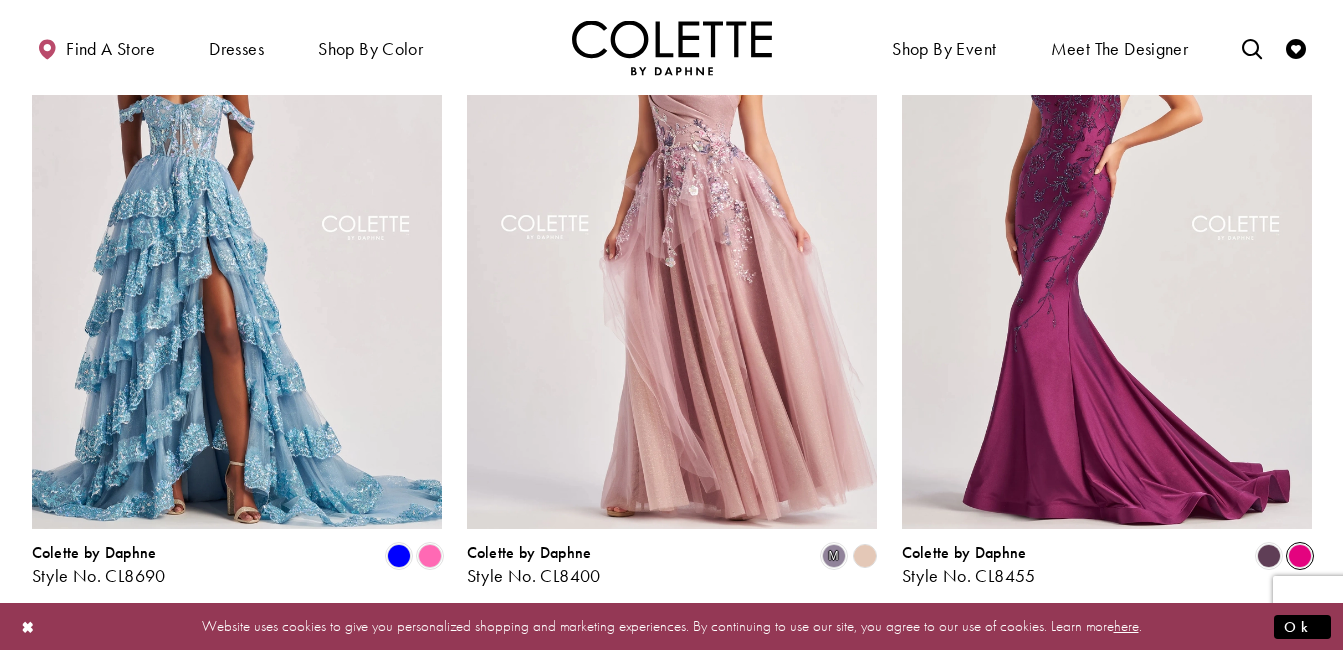 click at bounding box center (1300, 556) 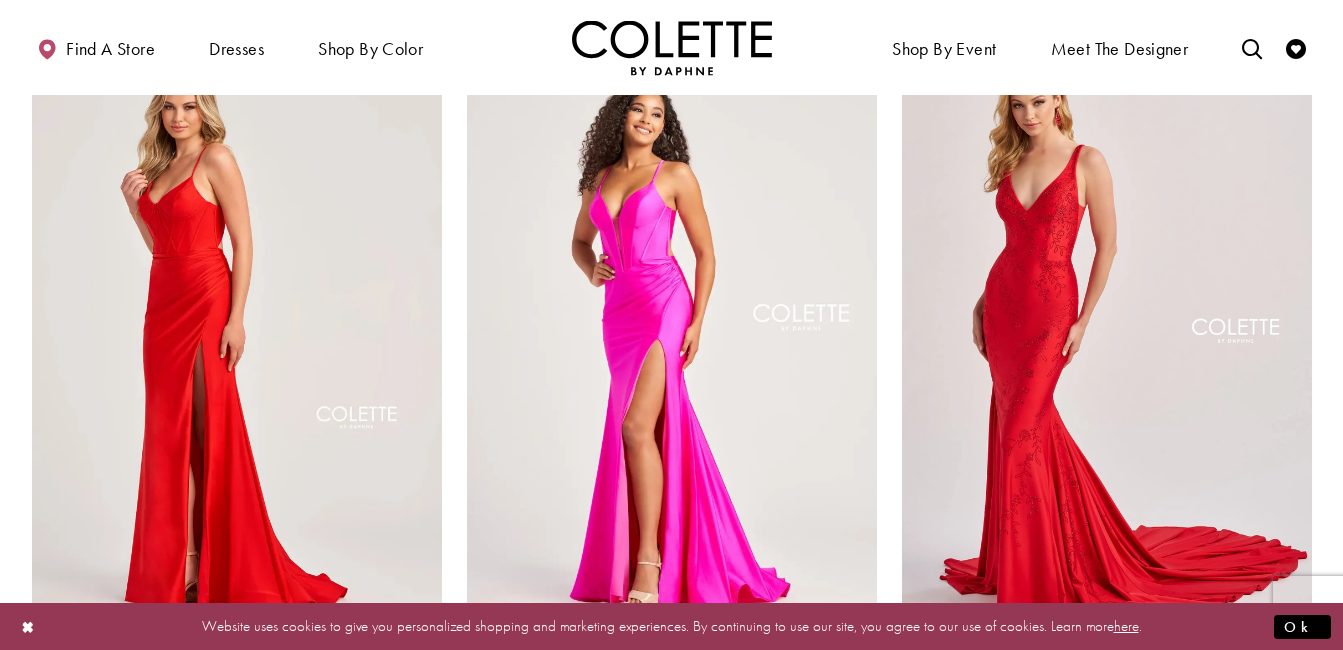 scroll, scrollTop: 1603, scrollLeft: 0, axis: vertical 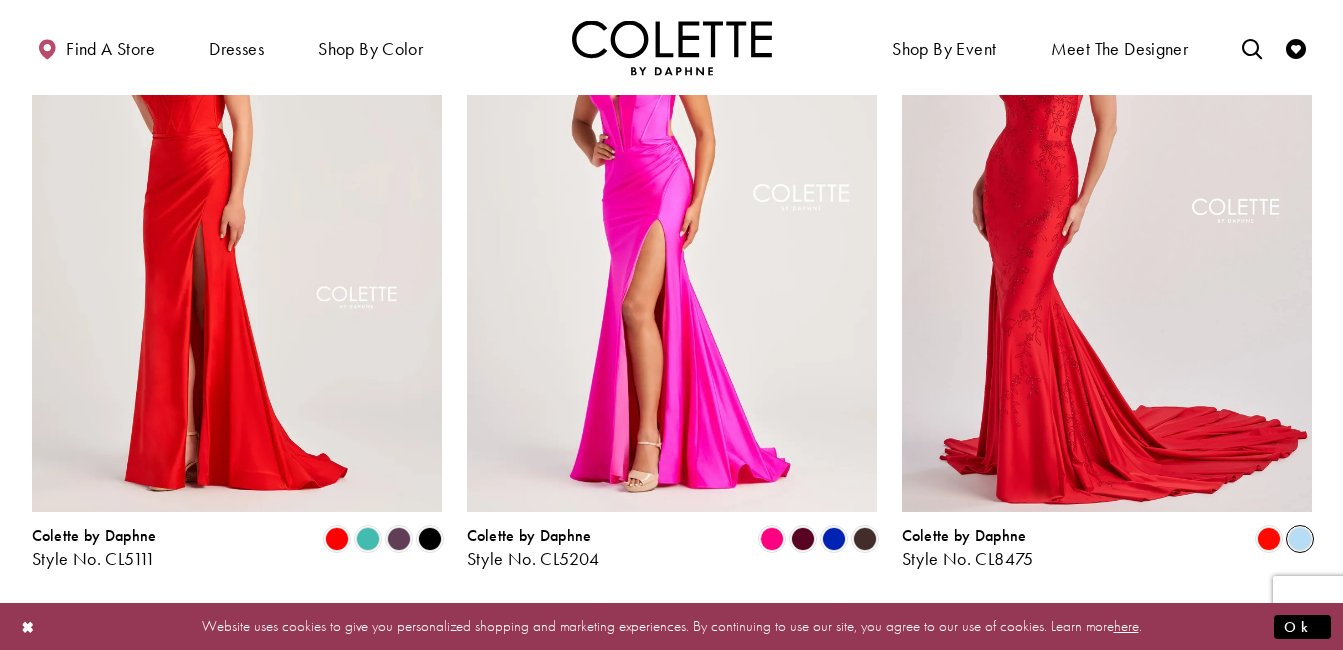 click at bounding box center (1300, 539) 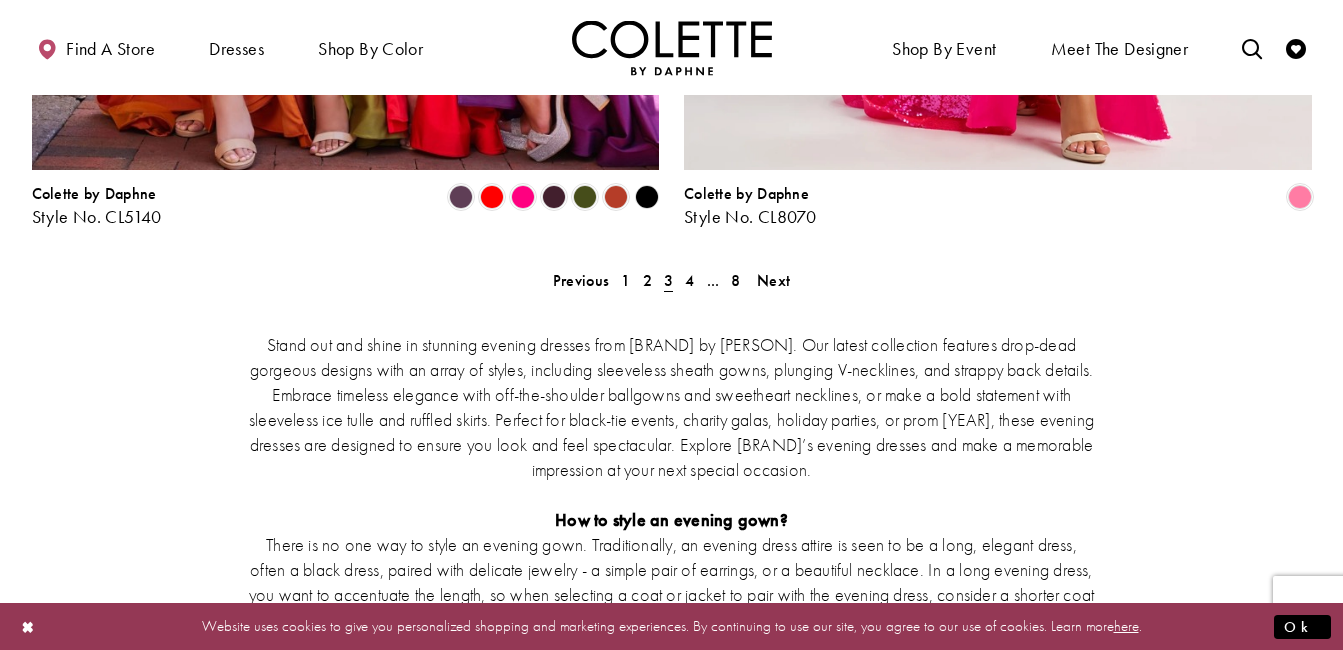 scroll, scrollTop: 3850, scrollLeft: 0, axis: vertical 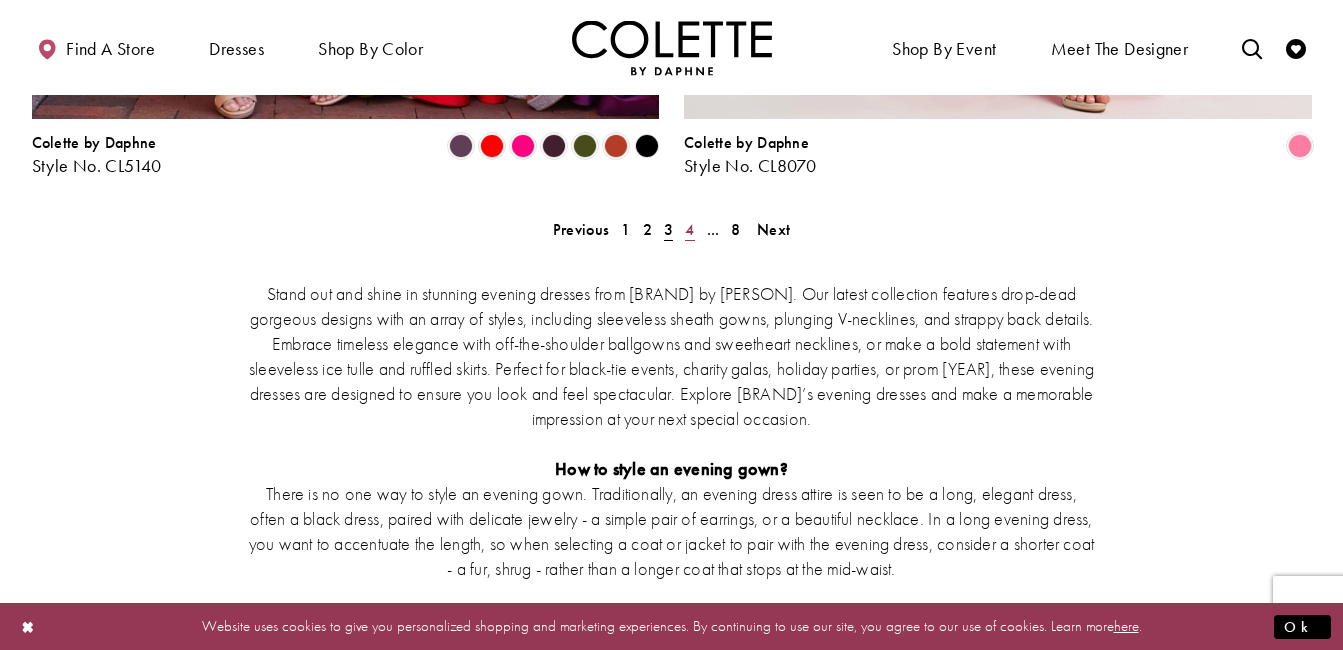 click on "4" at bounding box center [689, 229] 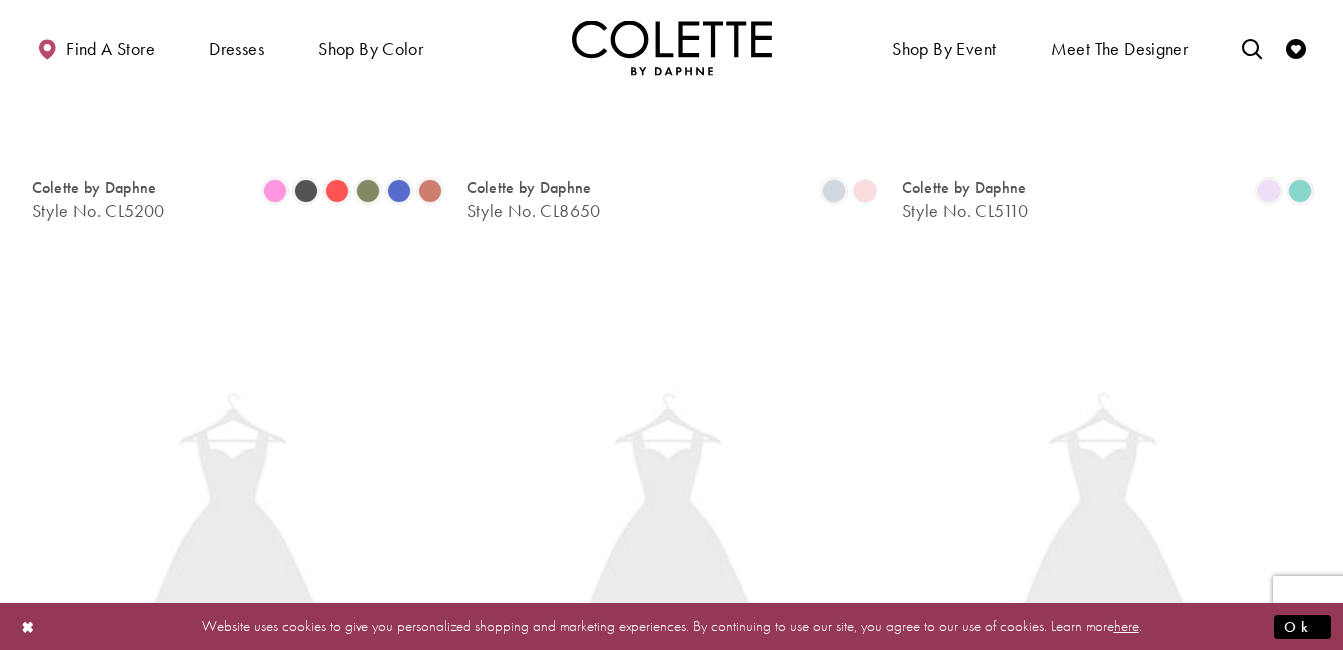 scroll, scrollTop: 108, scrollLeft: 0, axis: vertical 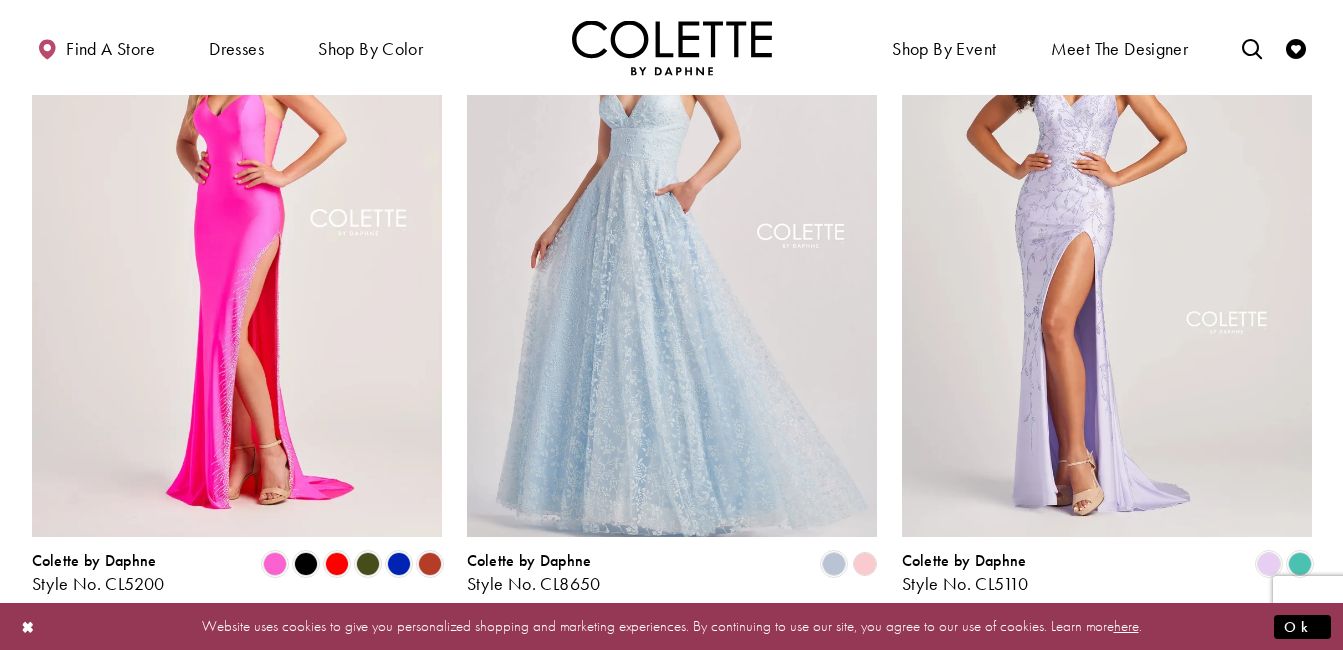 click 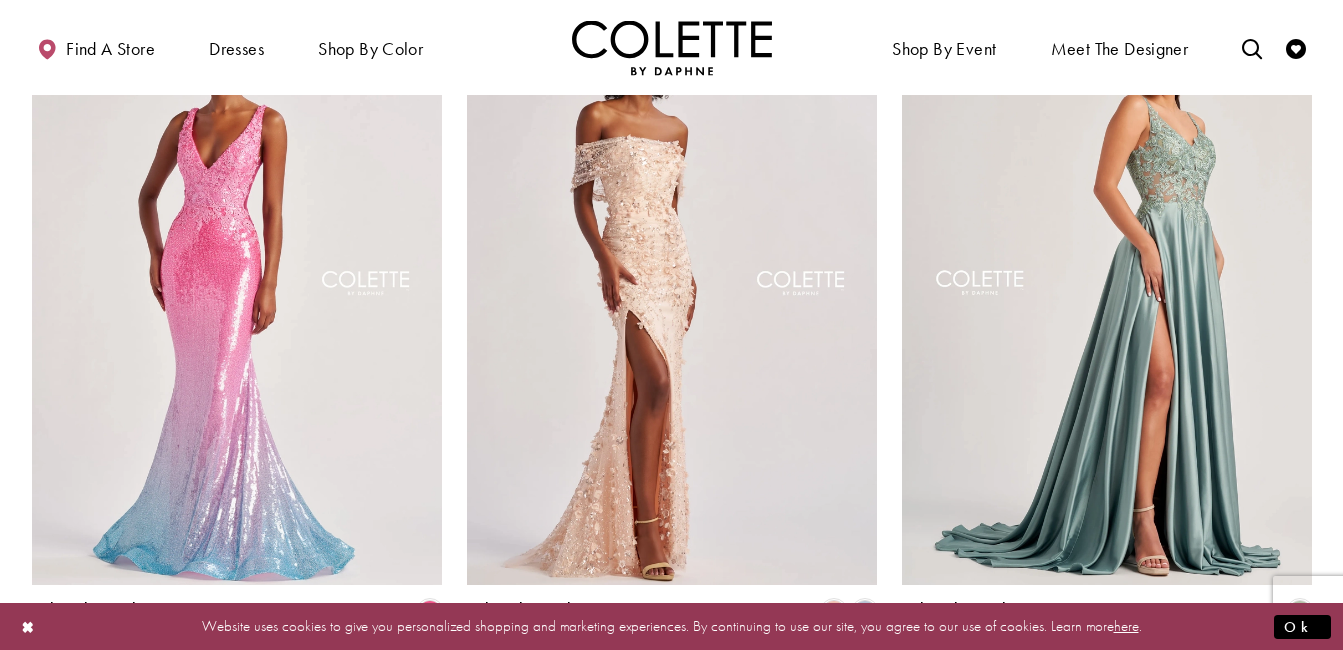 scroll, scrollTop: 920, scrollLeft: 0, axis: vertical 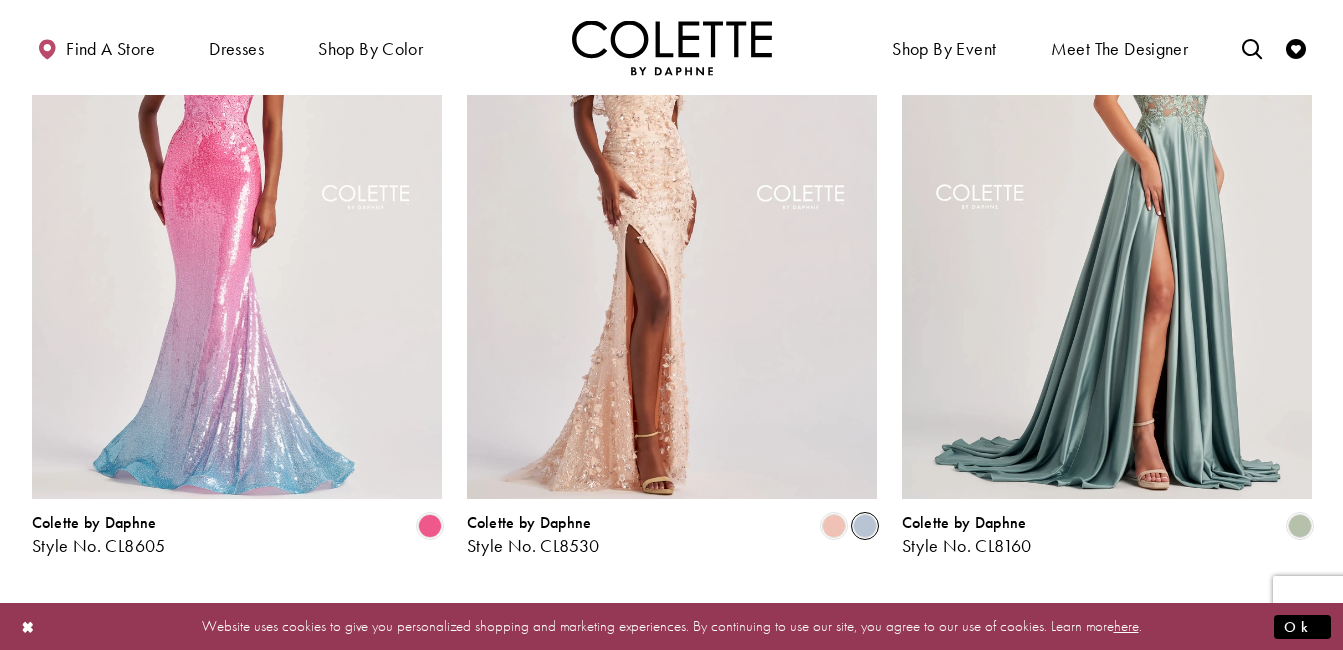 click at bounding box center (865, 526) 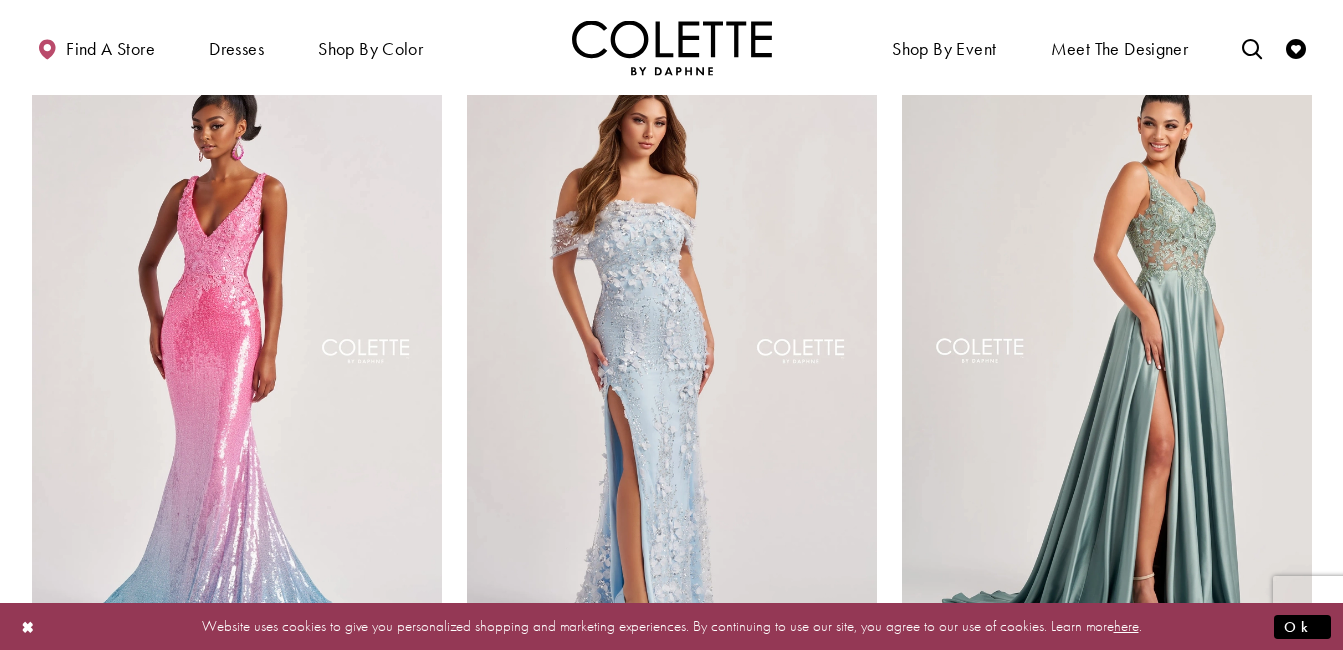 scroll, scrollTop: 868, scrollLeft: 0, axis: vertical 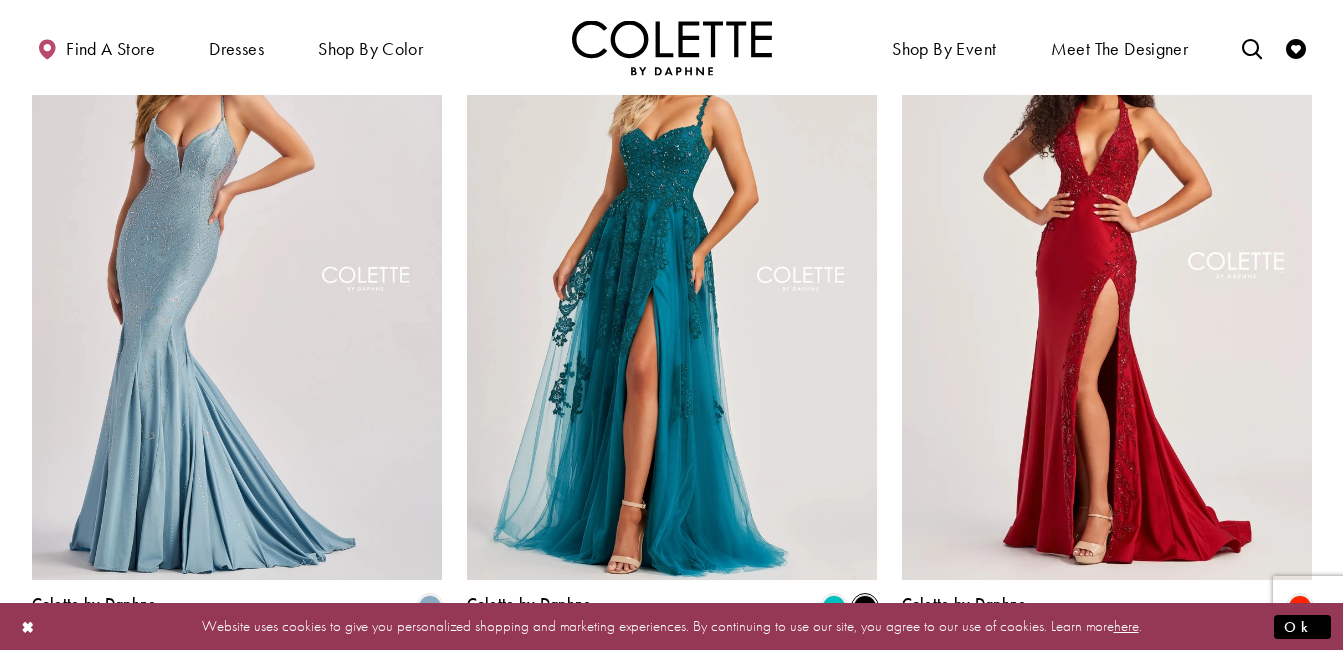 click at bounding box center [865, 607] 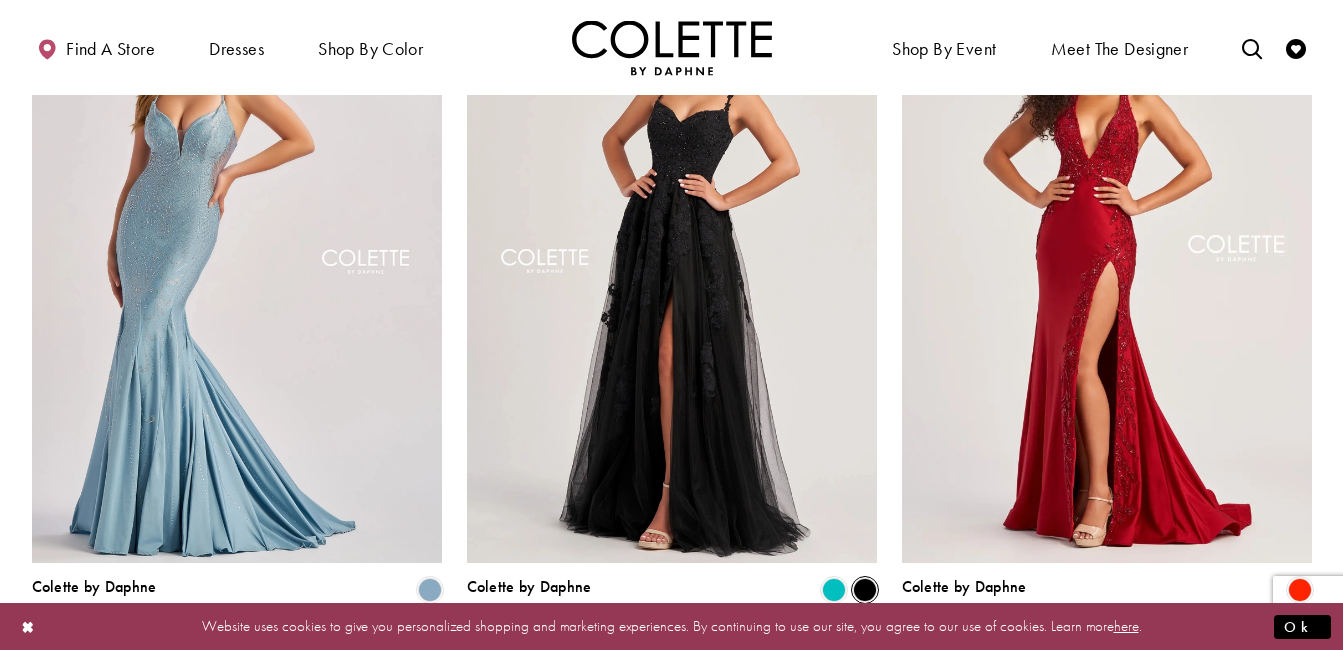 scroll, scrollTop: 1689, scrollLeft: 0, axis: vertical 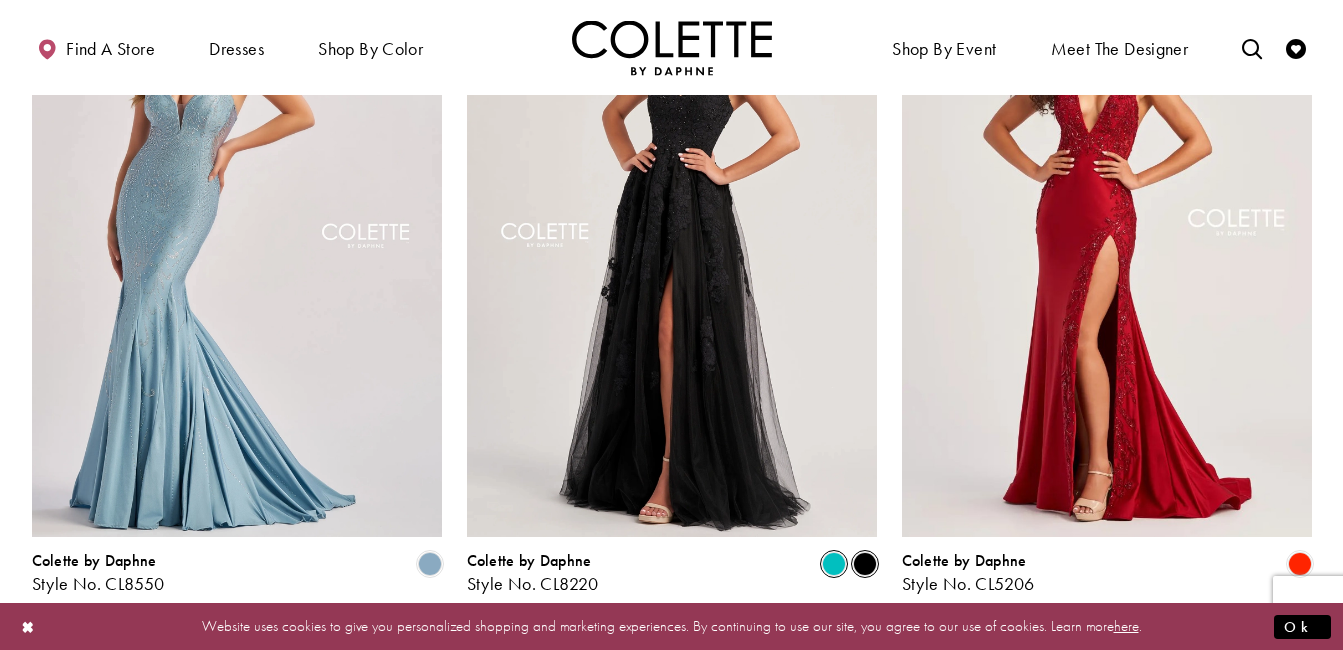click at bounding box center (834, 564) 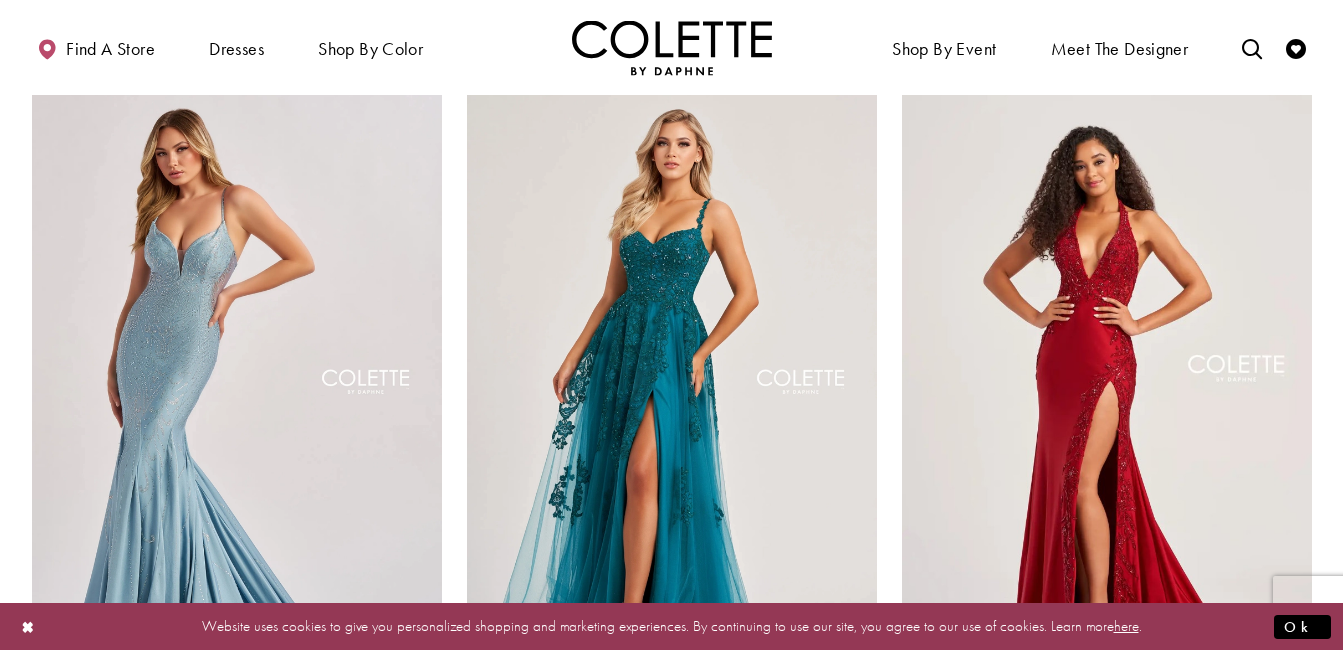 scroll, scrollTop: 1535, scrollLeft: 0, axis: vertical 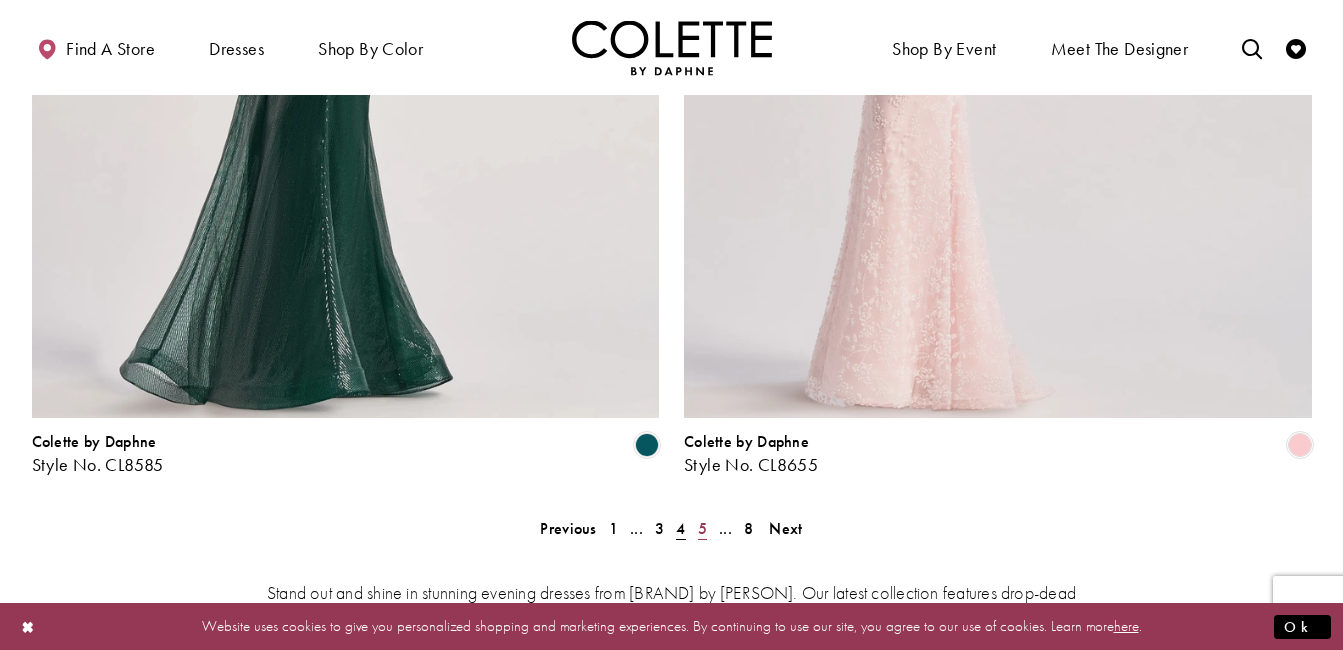 click on "5" at bounding box center (702, 528) 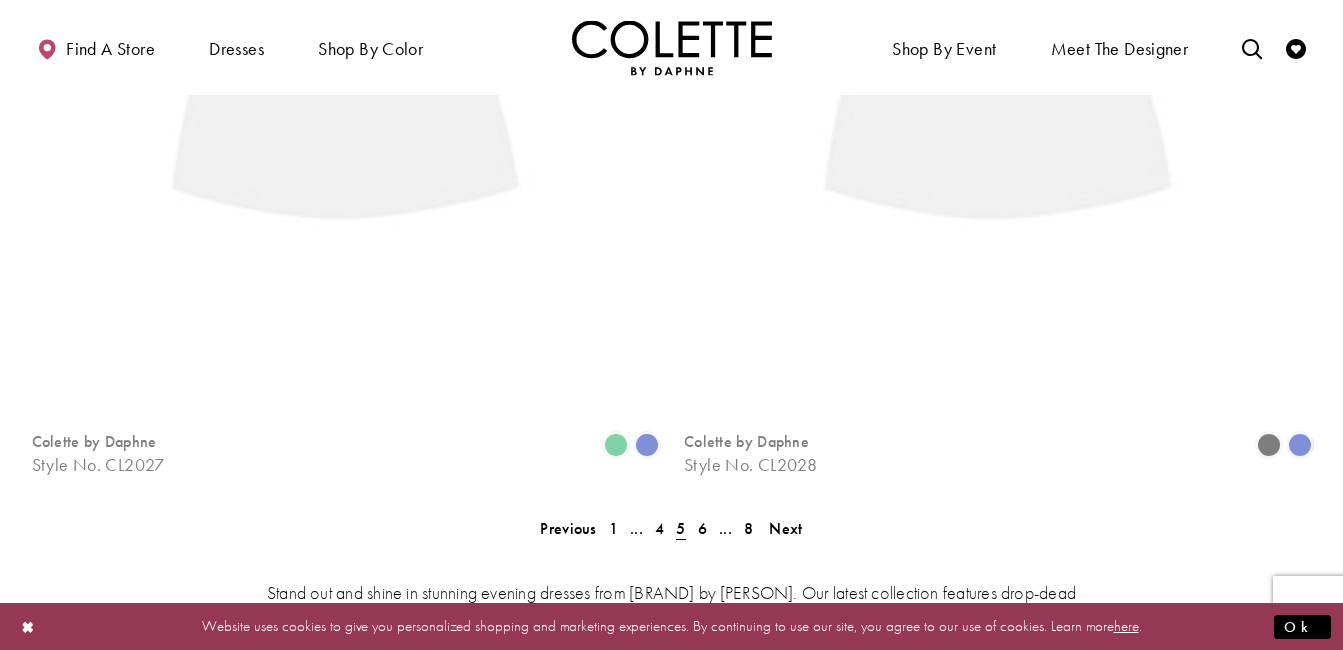 scroll, scrollTop: 108, scrollLeft: 0, axis: vertical 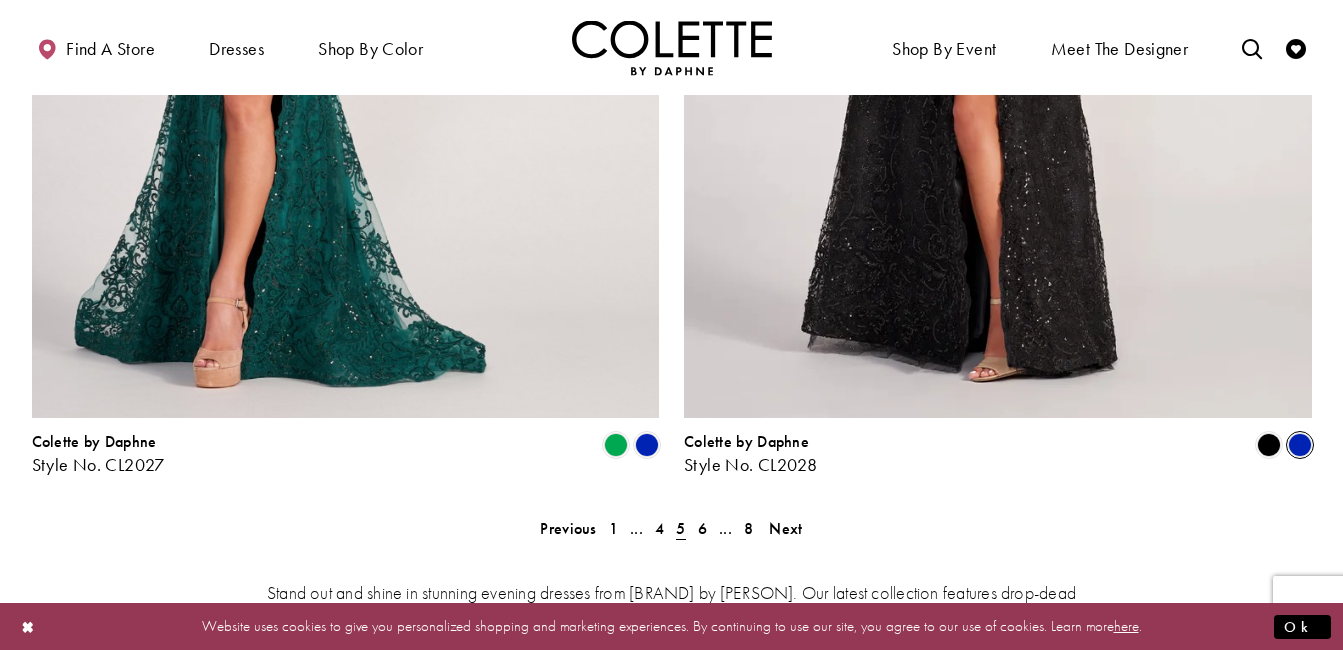 click at bounding box center (1300, 445) 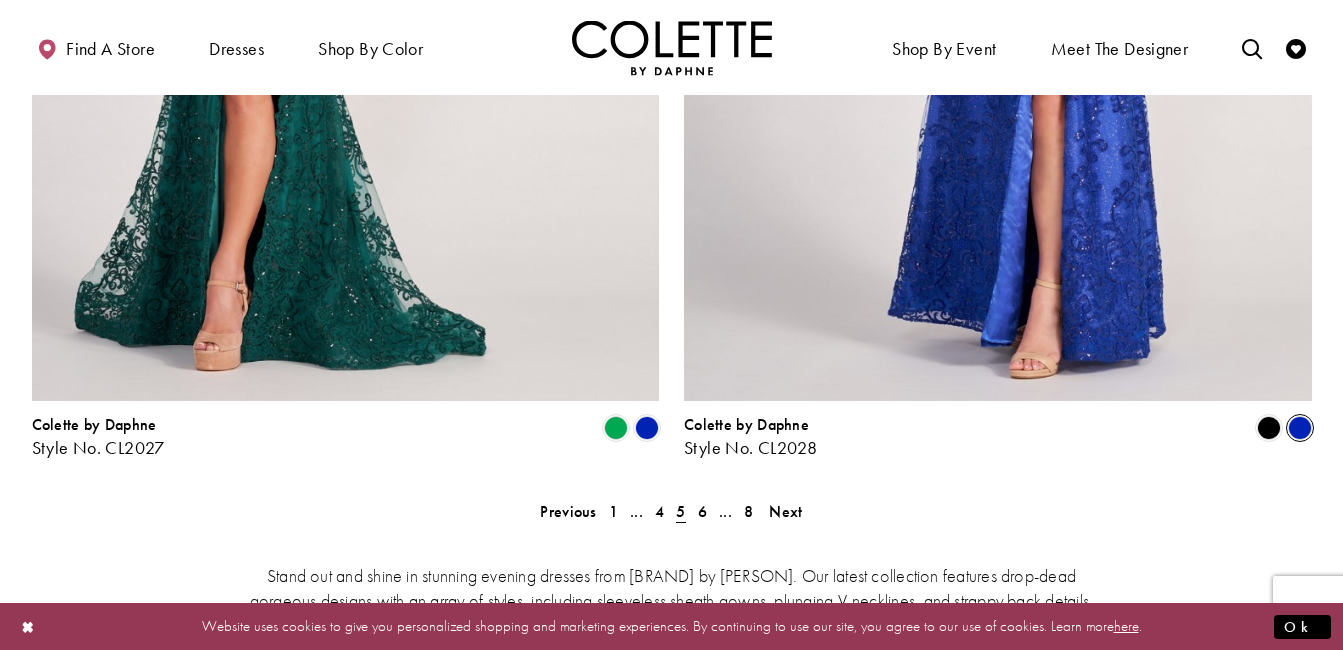 scroll, scrollTop: 3577, scrollLeft: 0, axis: vertical 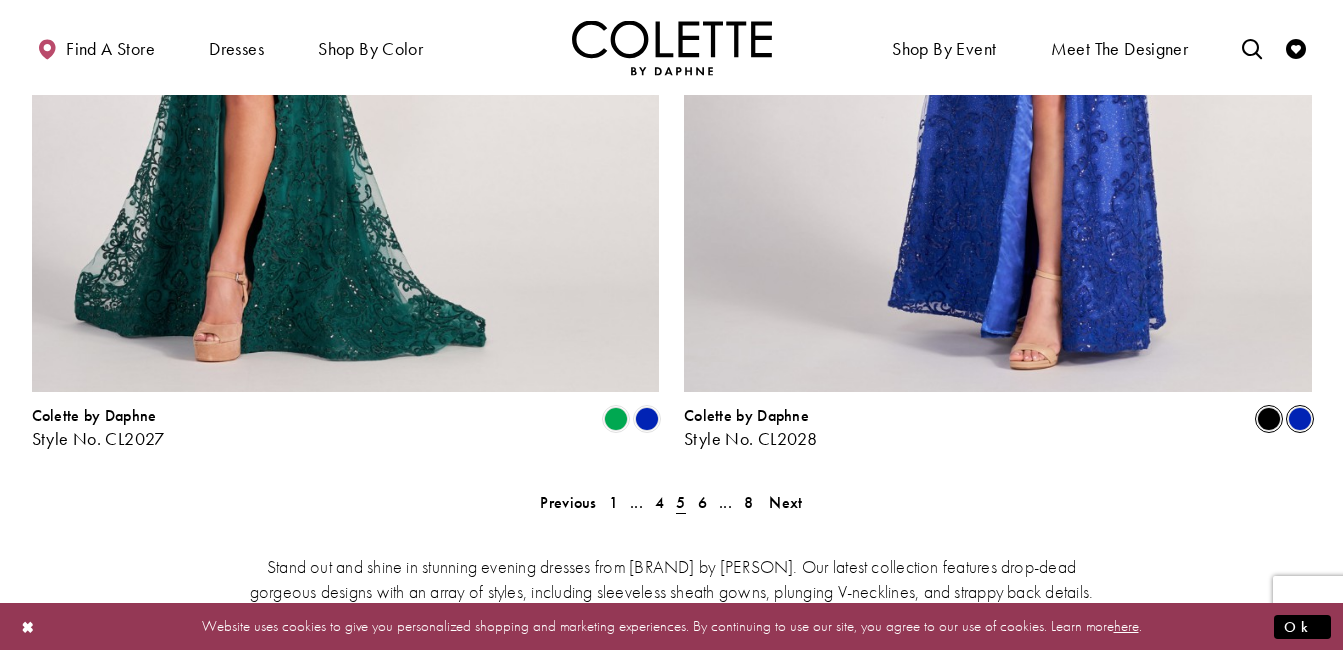click at bounding box center (1269, 419) 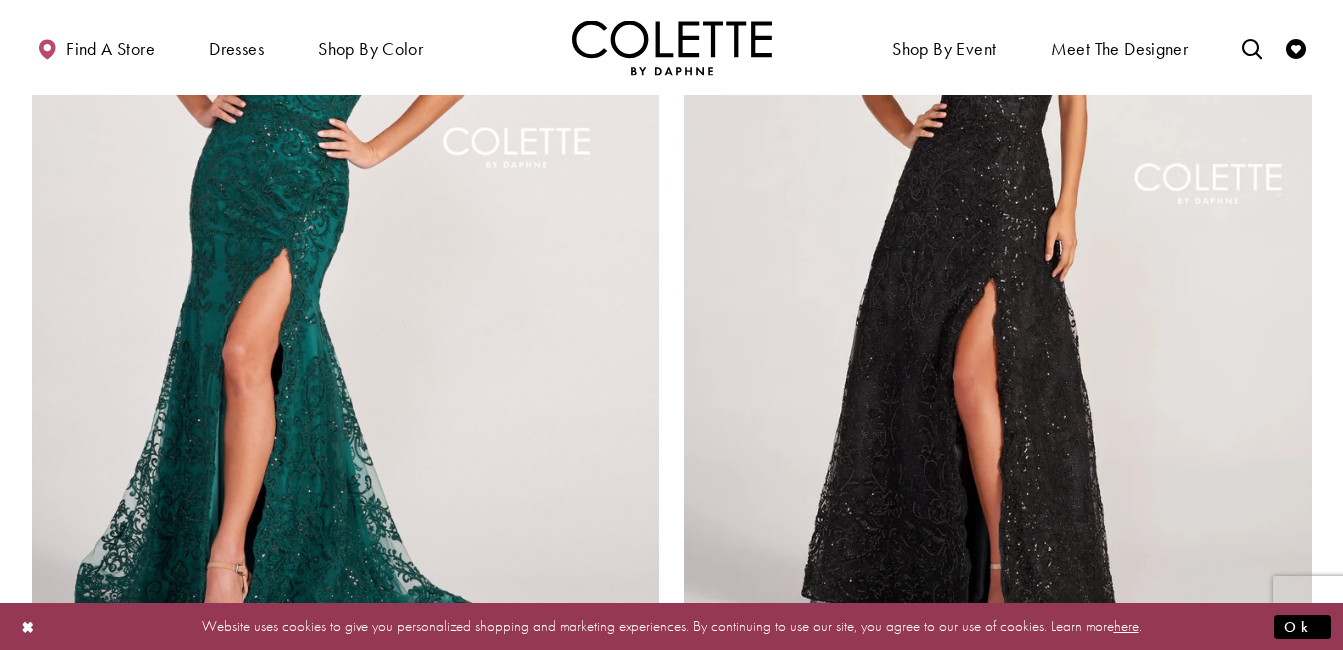 scroll, scrollTop: 3320, scrollLeft: 0, axis: vertical 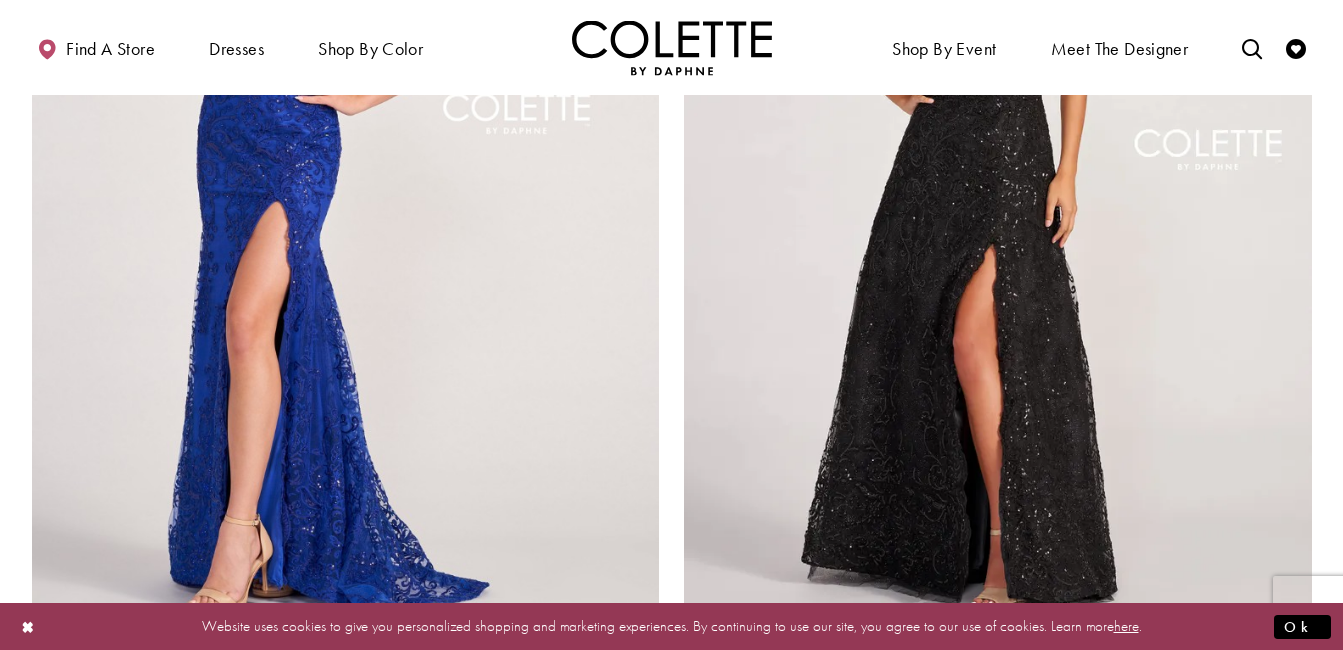 click at bounding box center [346, 192] 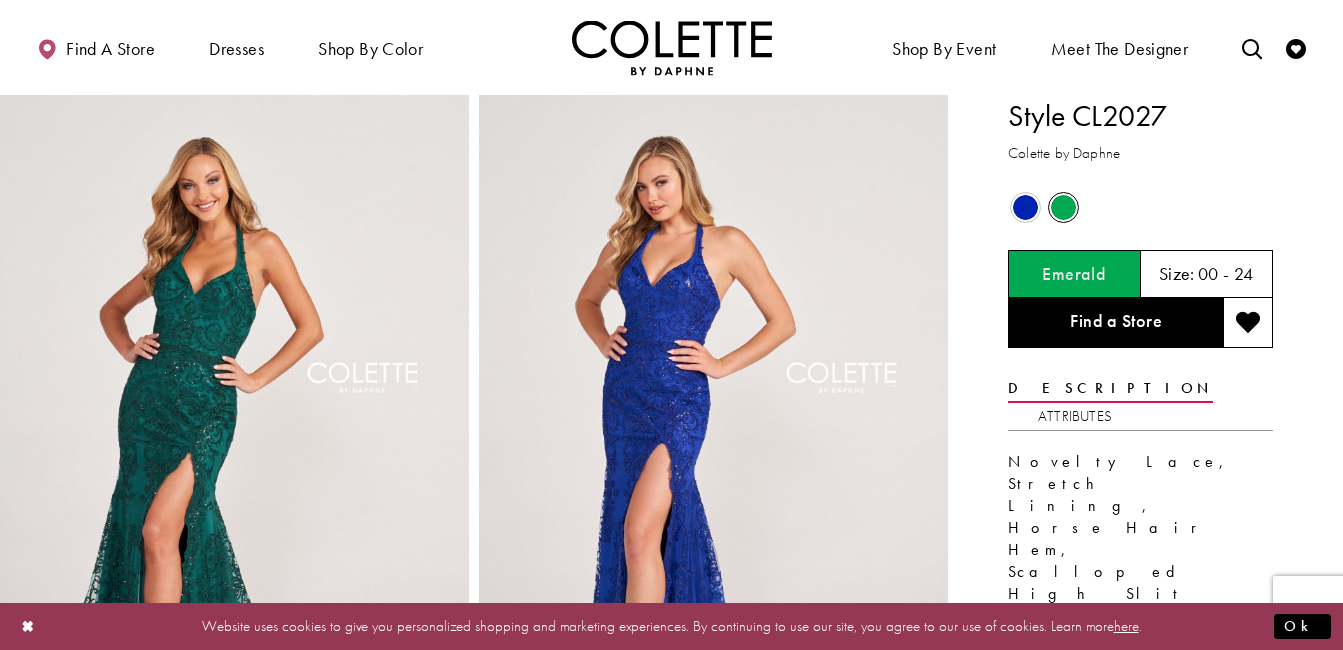 scroll, scrollTop: 0, scrollLeft: 0, axis: both 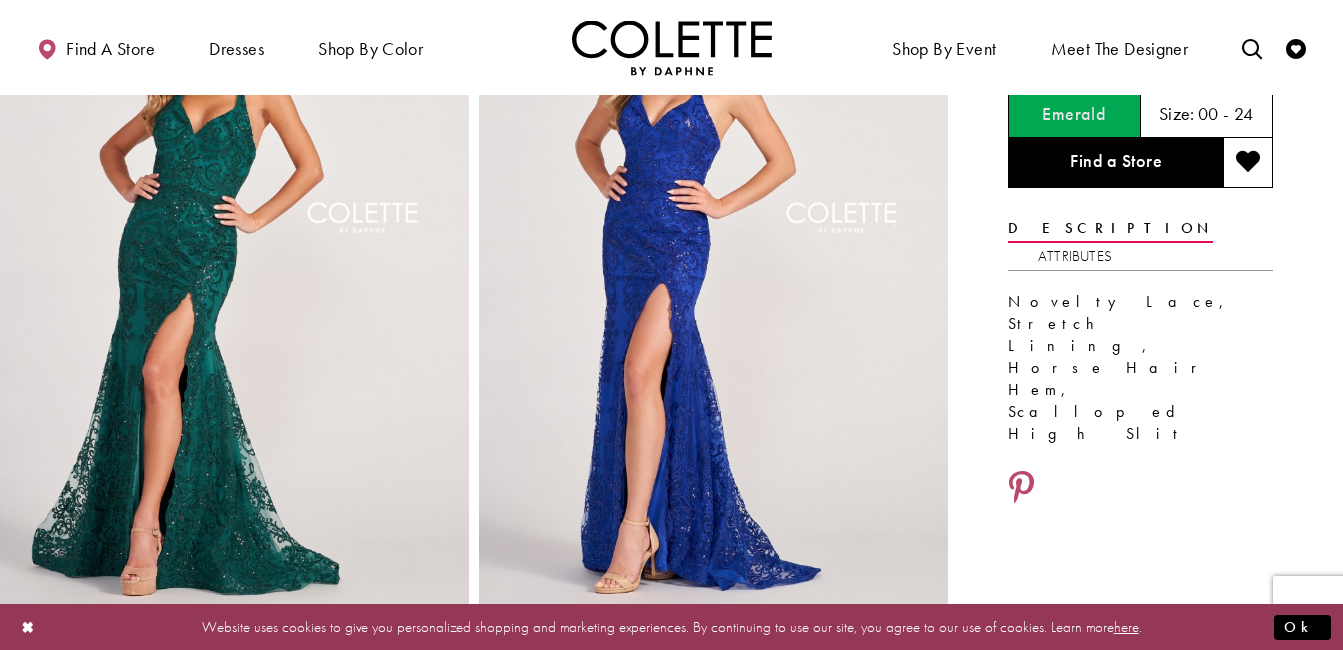 click at bounding box center [234, 287] 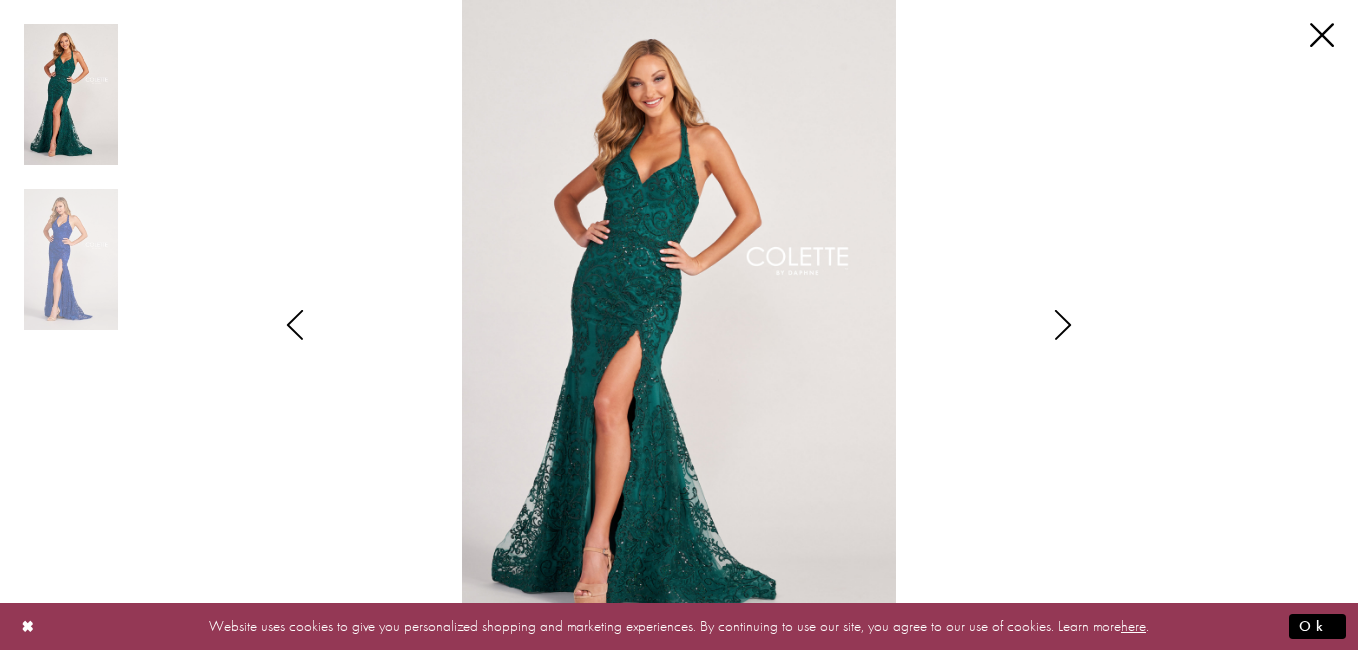 click at bounding box center [1063, 325] 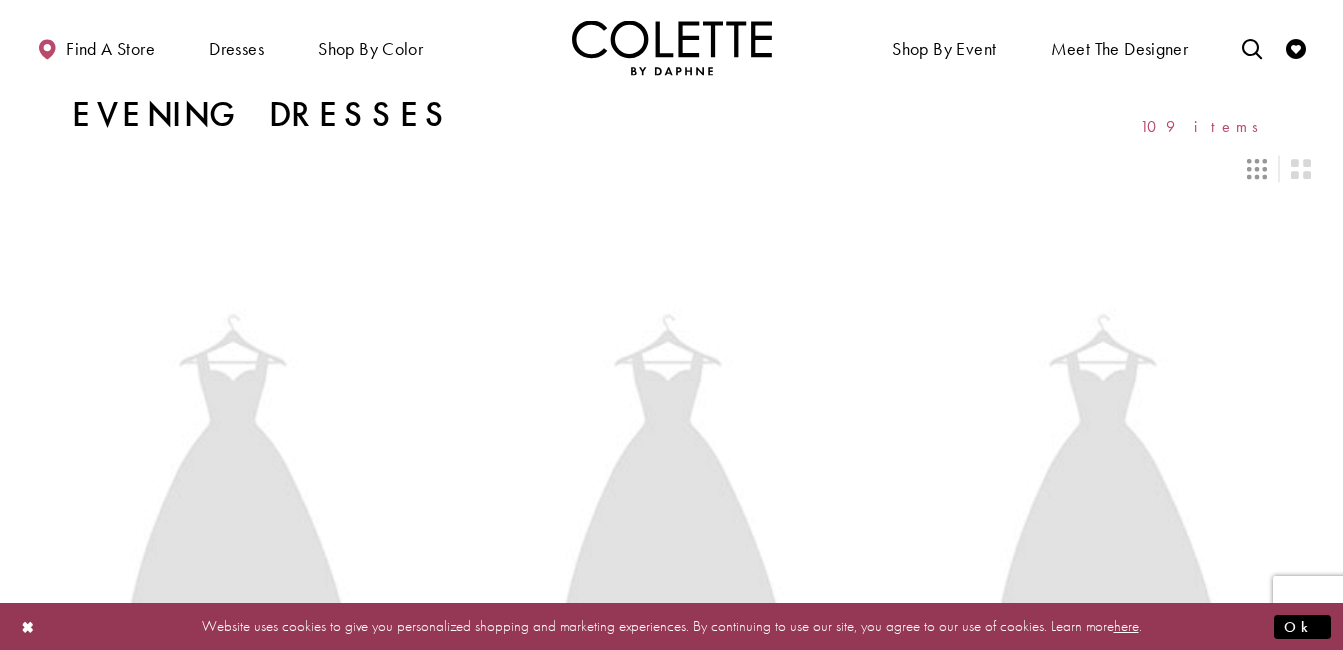 scroll, scrollTop: 3320, scrollLeft: 0, axis: vertical 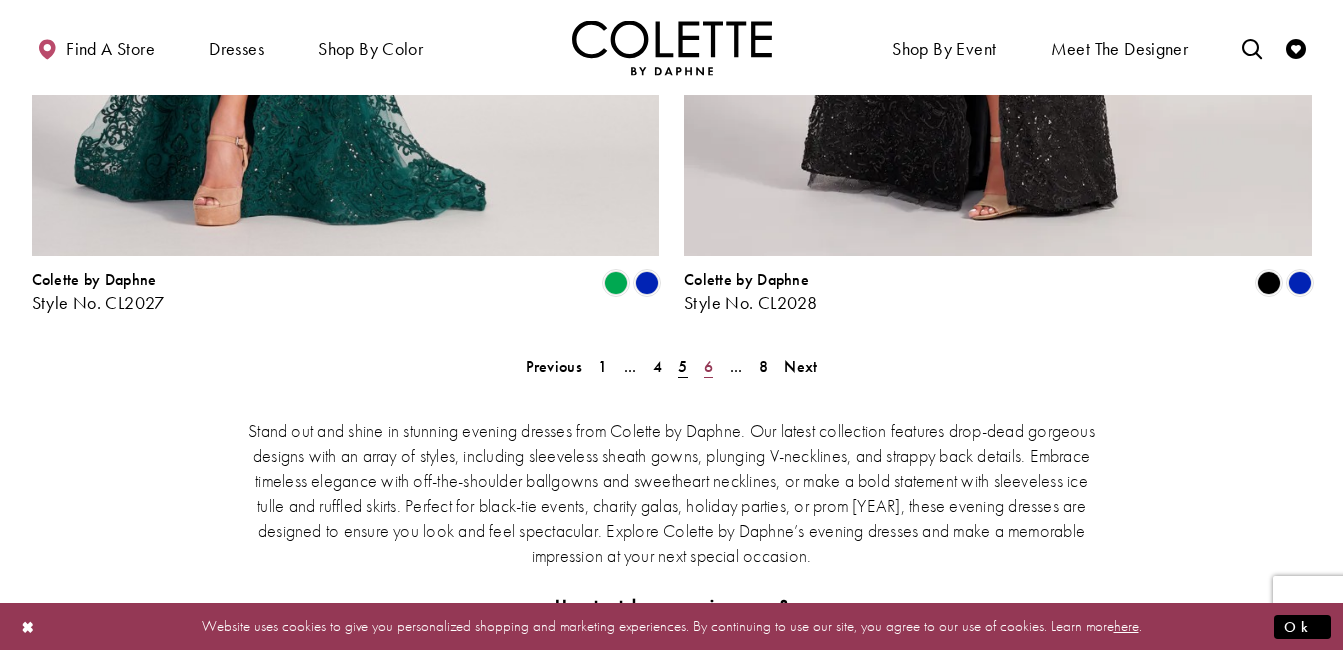 click on "6" at bounding box center [708, 366] 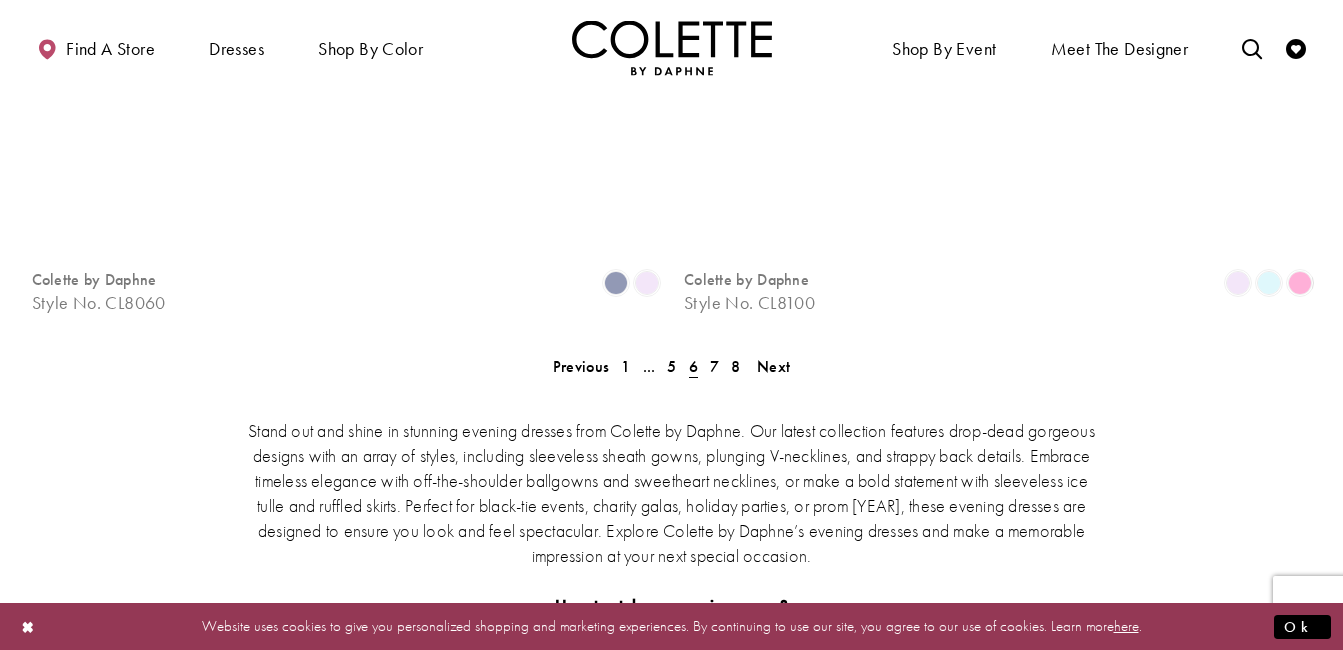 scroll, scrollTop: 108, scrollLeft: 0, axis: vertical 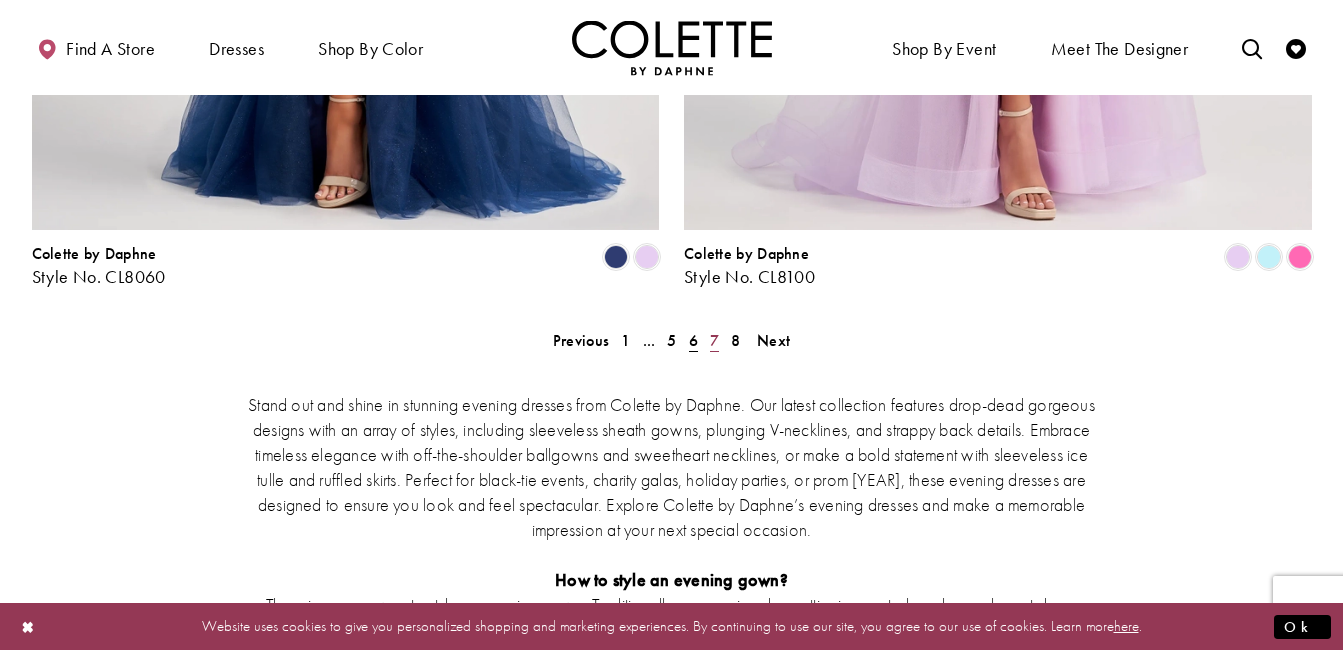 click on "7" at bounding box center [714, 340] 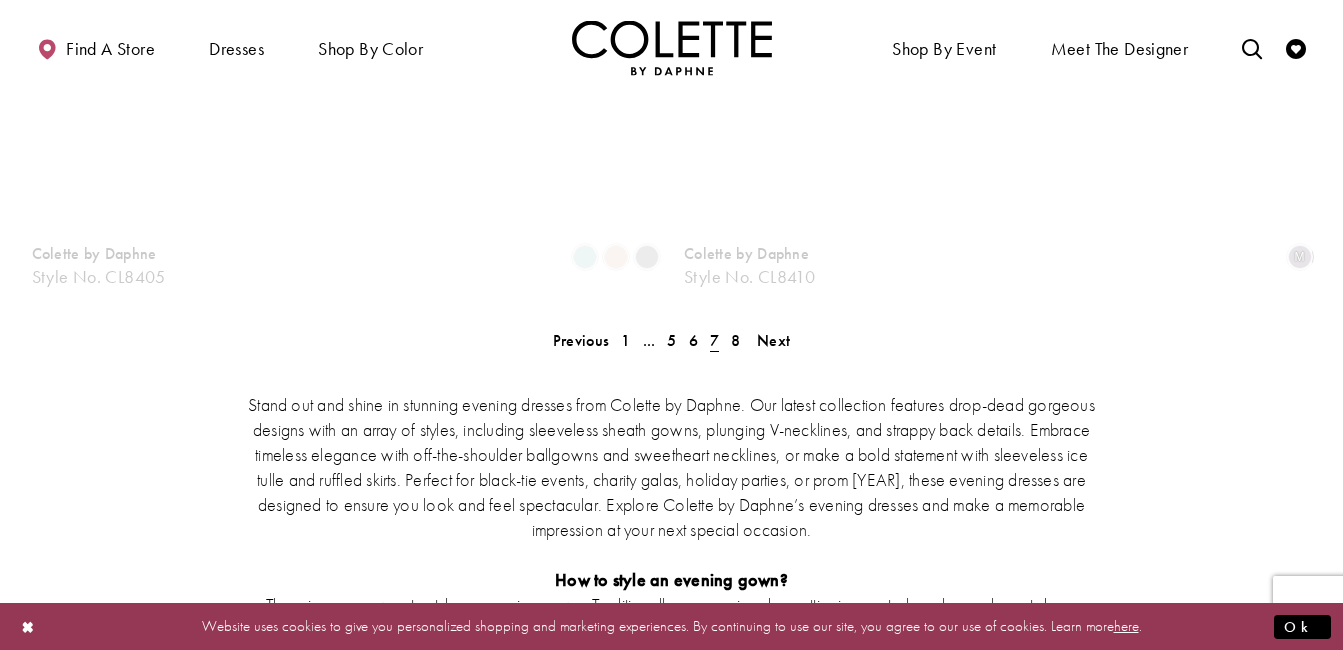 scroll, scrollTop: 108, scrollLeft: 0, axis: vertical 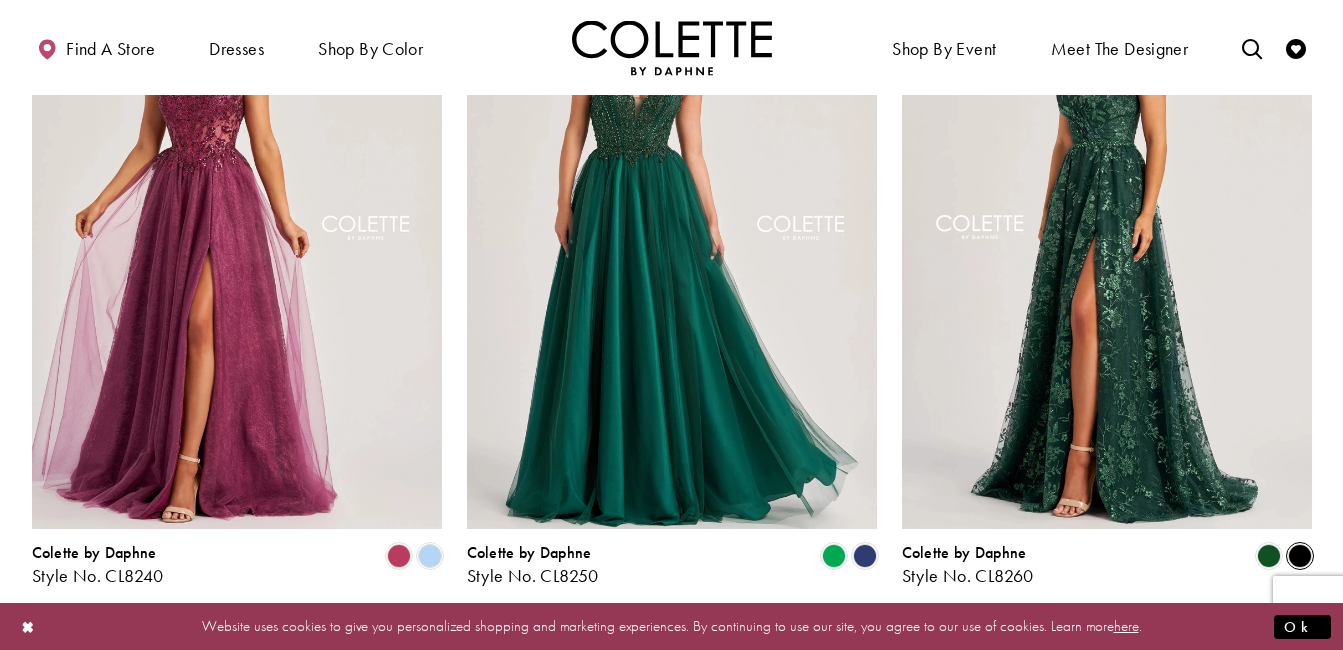 click at bounding box center [1300, 556] 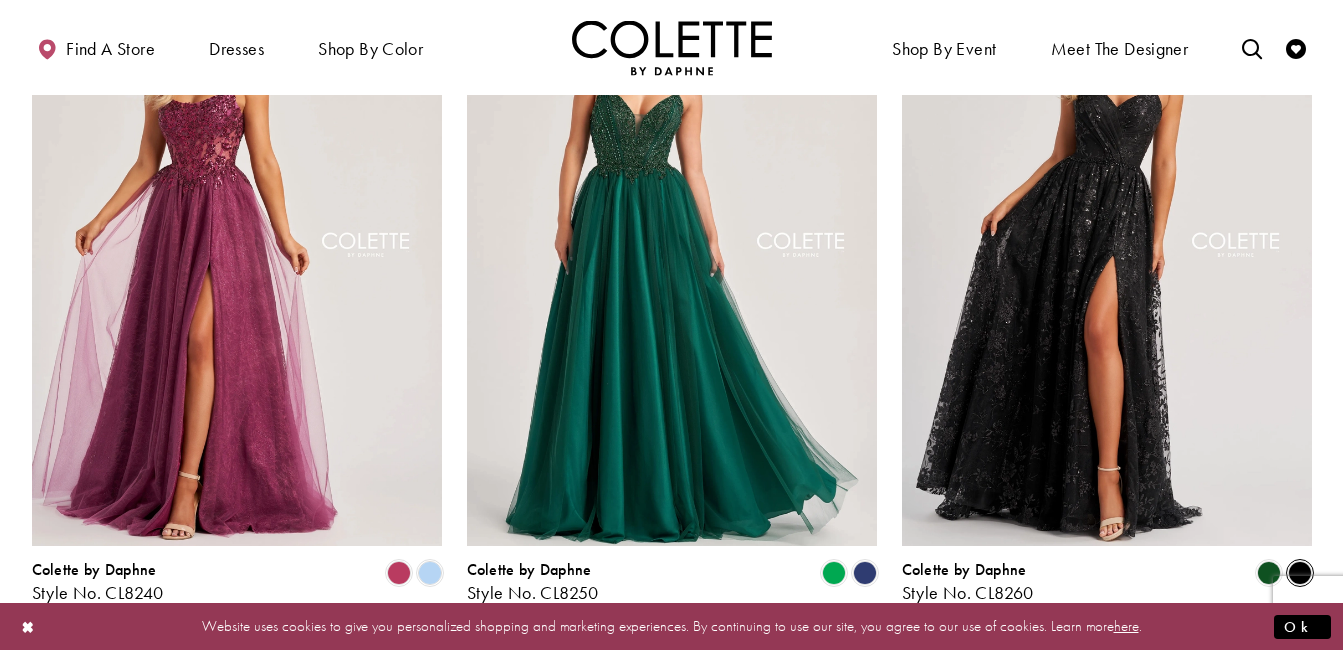 scroll, scrollTop: 1706, scrollLeft: 0, axis: vertical 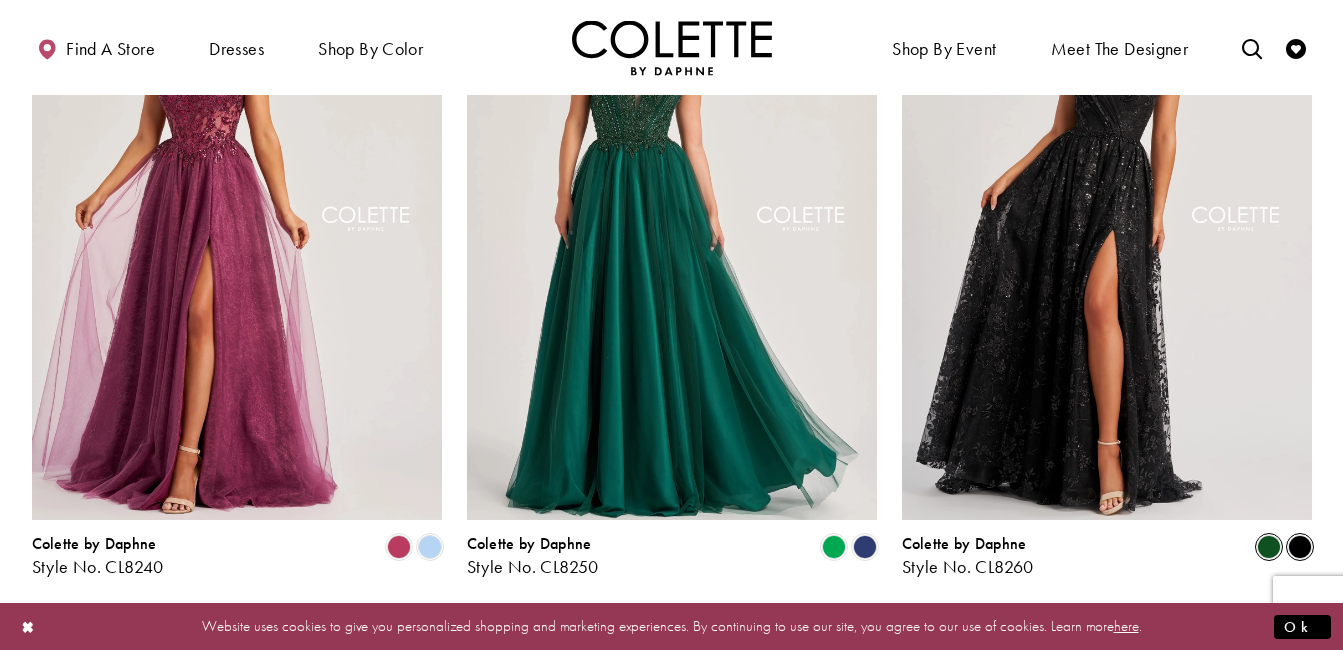 click at bounding box center (1269, 547) 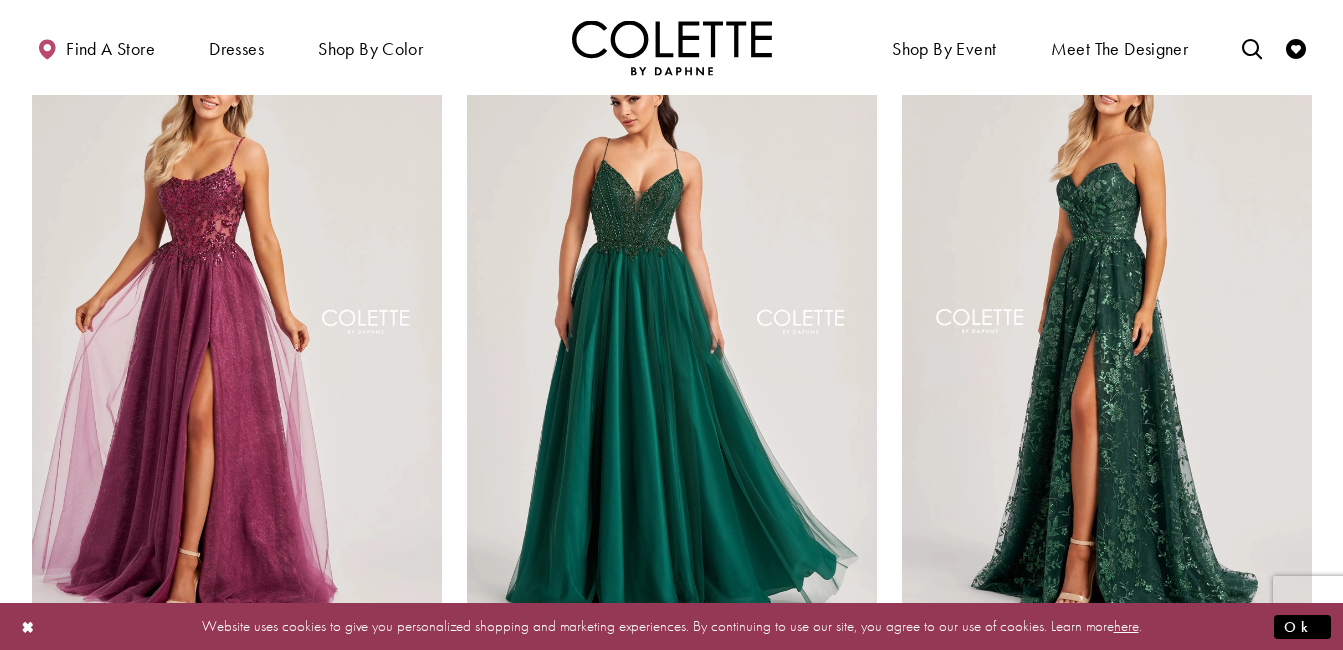 scroll, scrollTop: 1620, scrollLeft: 0, axis: vertical 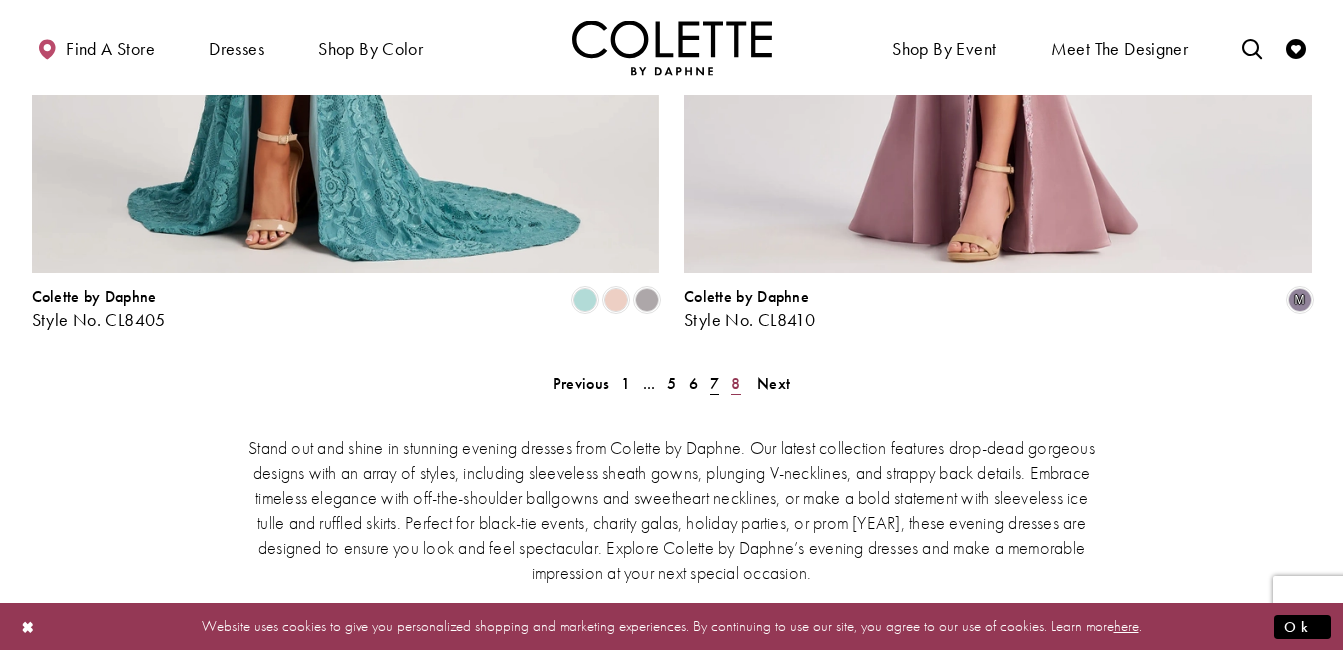 click on "8" at bounding box center (735, 383) 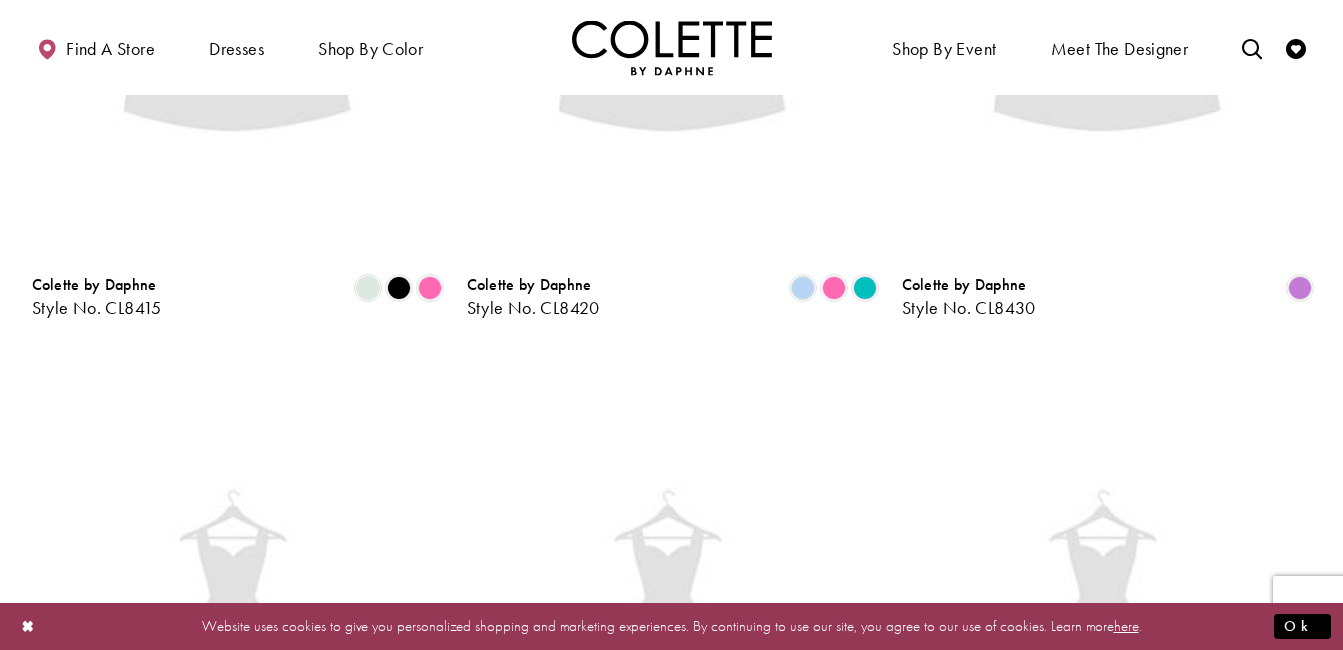 scroll, scrollTop: 108, scrollLeft: 0, axis: vertical 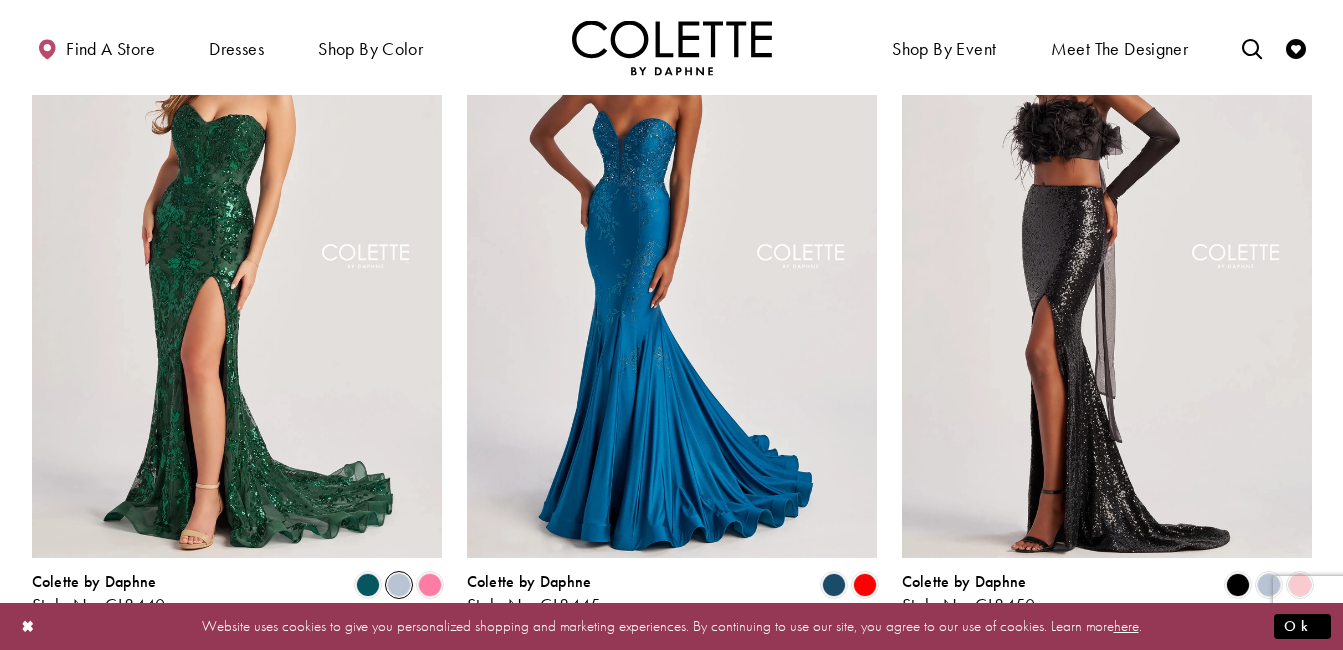 click at bounding box center [399, 585] 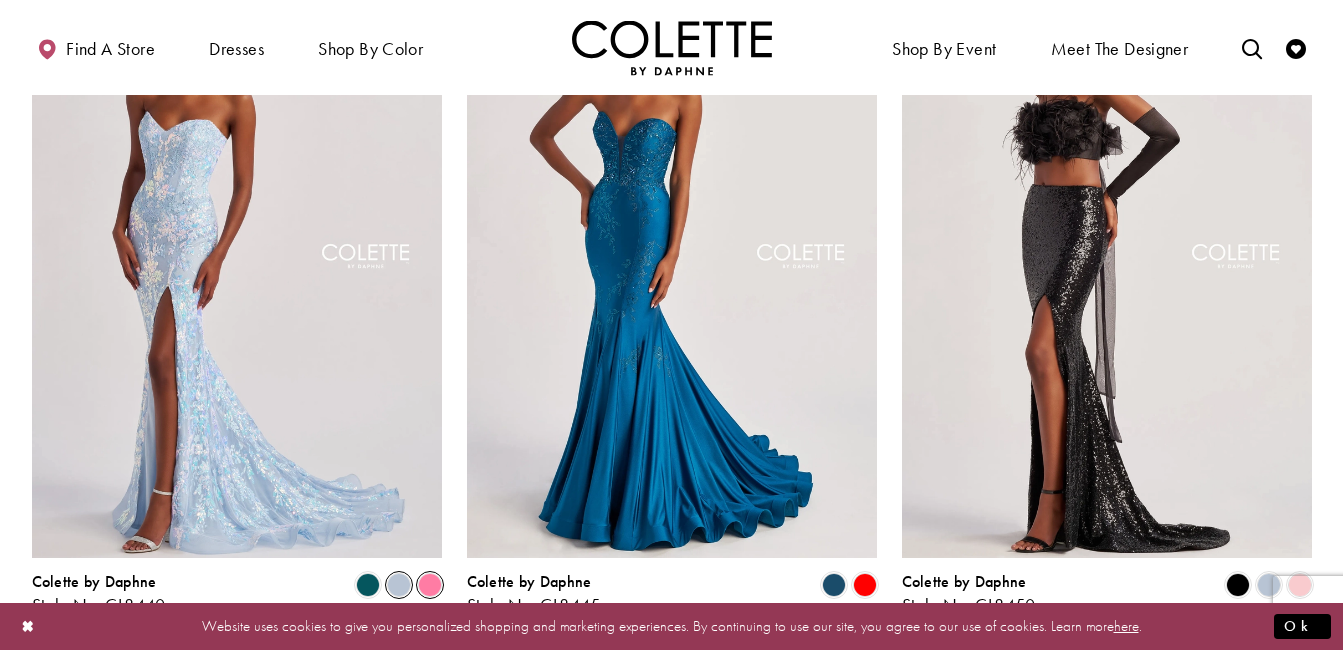 click at bounding box center (430, 585) 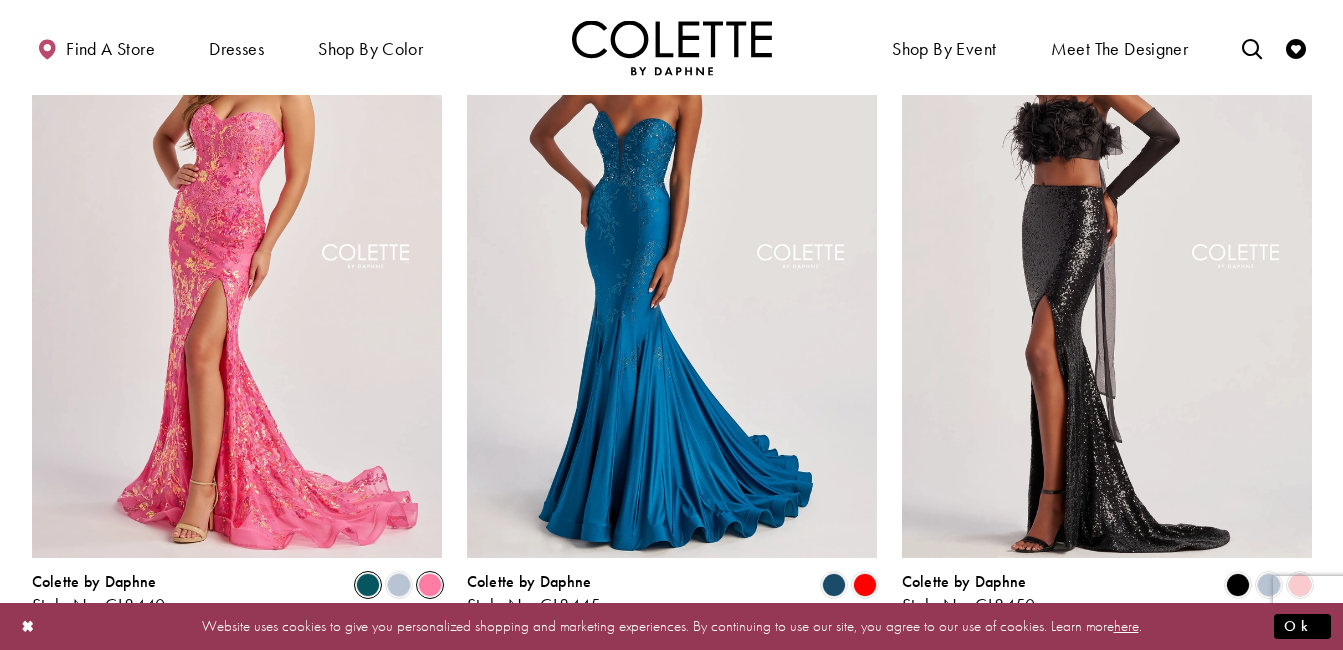 click at bounding box center [368, 585] 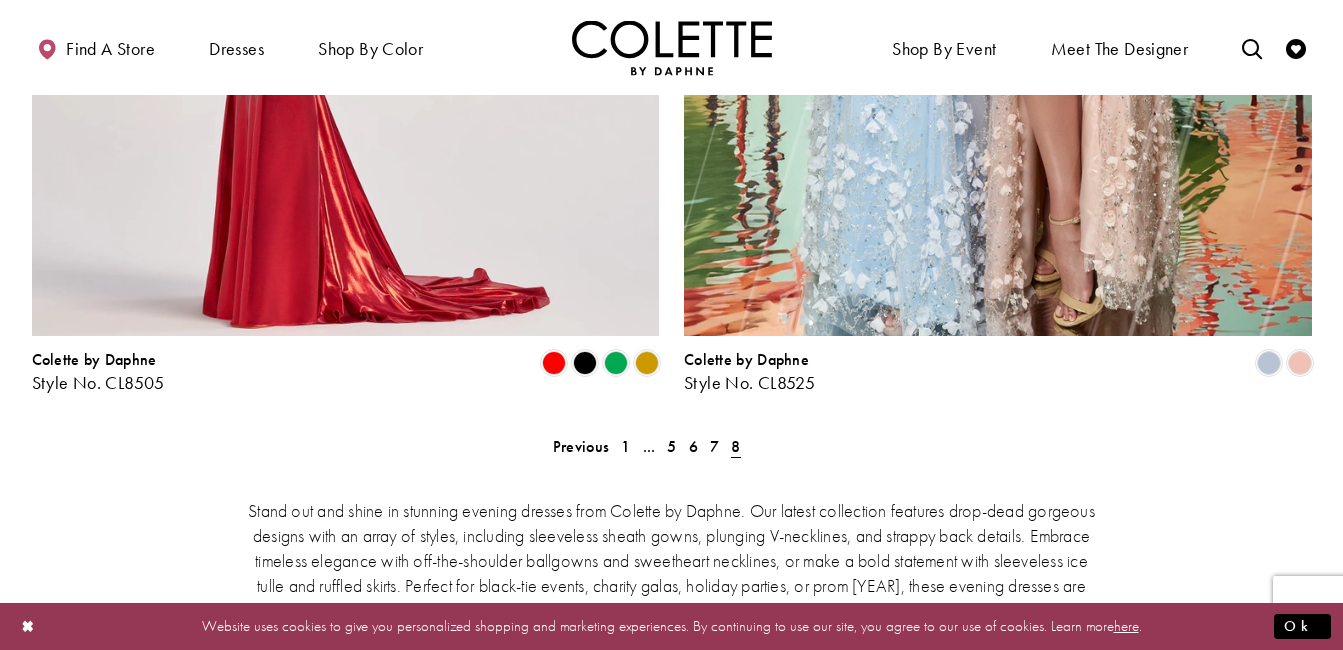 scroll, scrollTop: 2935, scrollLeft: 0, axis: vertical 